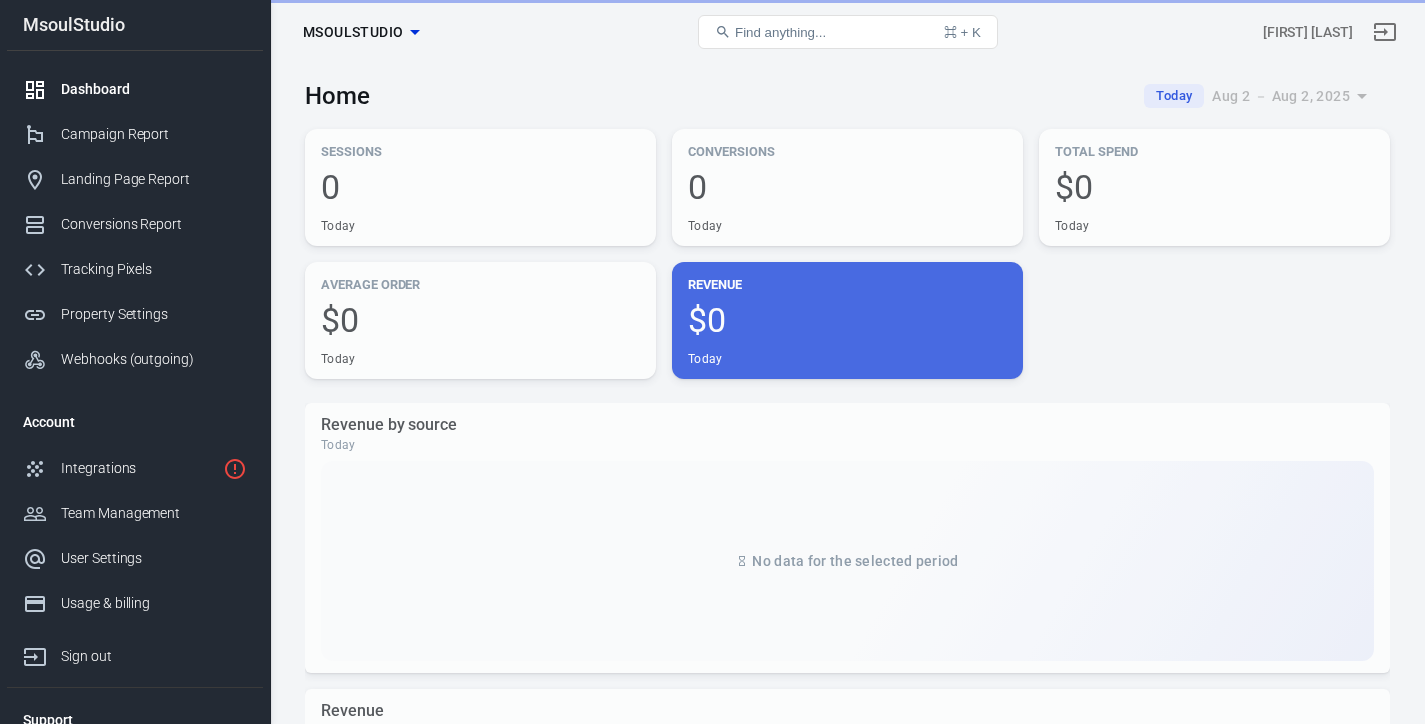 scroll, scrollTop: 0, scrollLeft: 0, axis: both 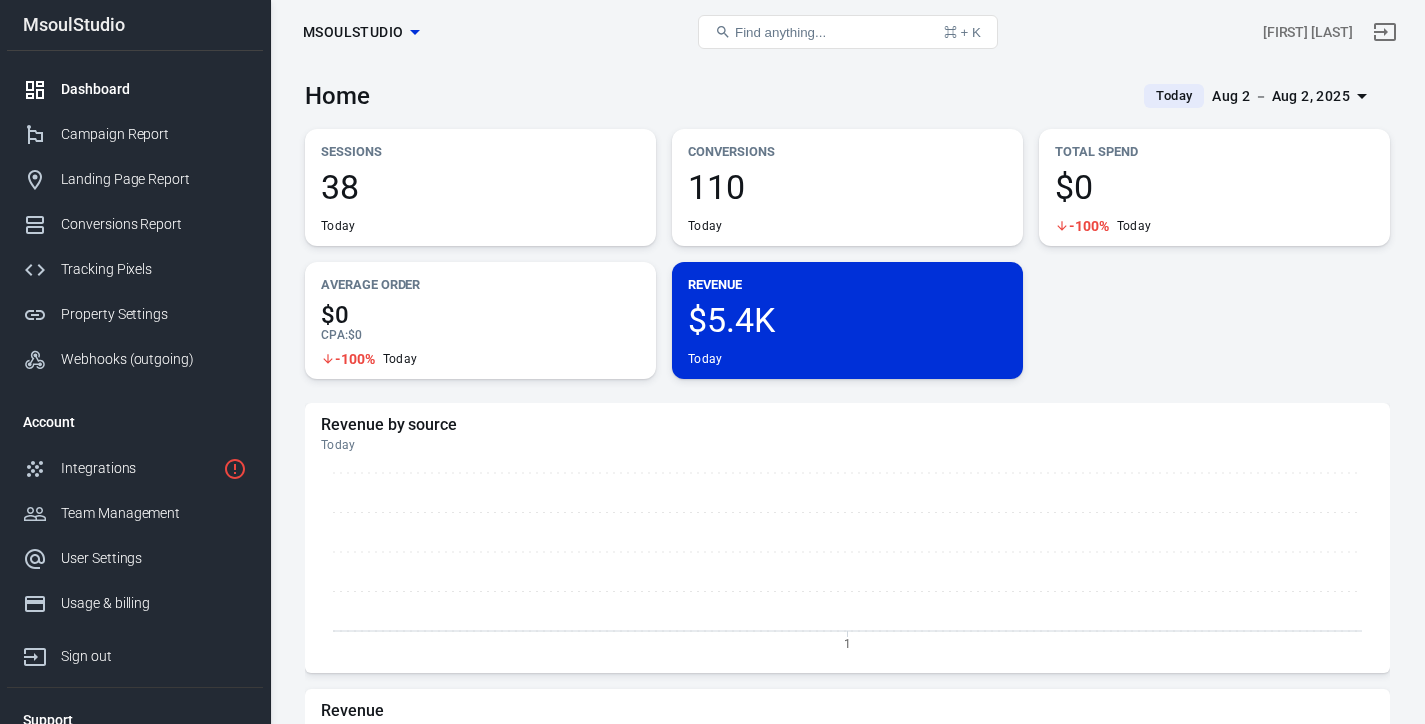 click on "Sessions 38 Today Conversions 110 Today Total Spend $0 -100% Today Average Order $0 CPA :  $0 -100% Today Revenue $5.4K Today" at bounding box center [847, 254] 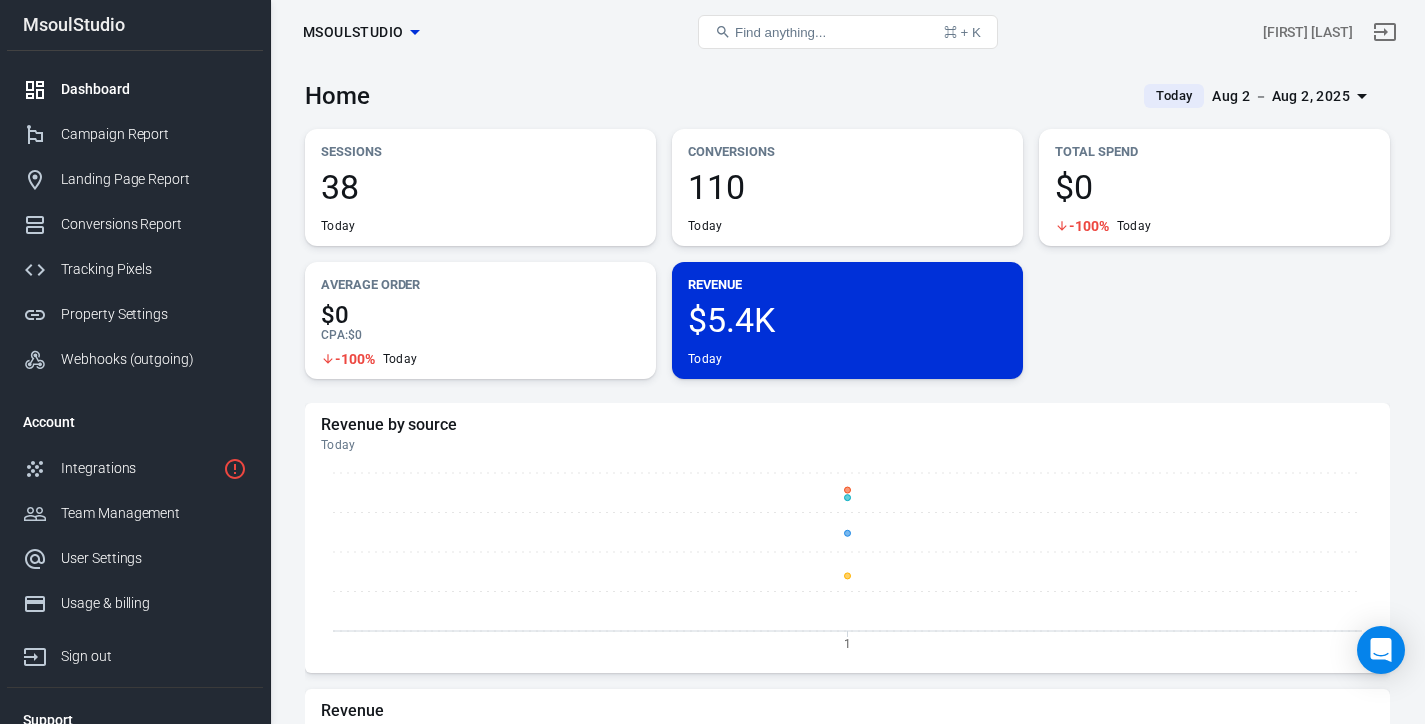 scroll, scrollTop: 0, scrollLeft: 0, axis: both 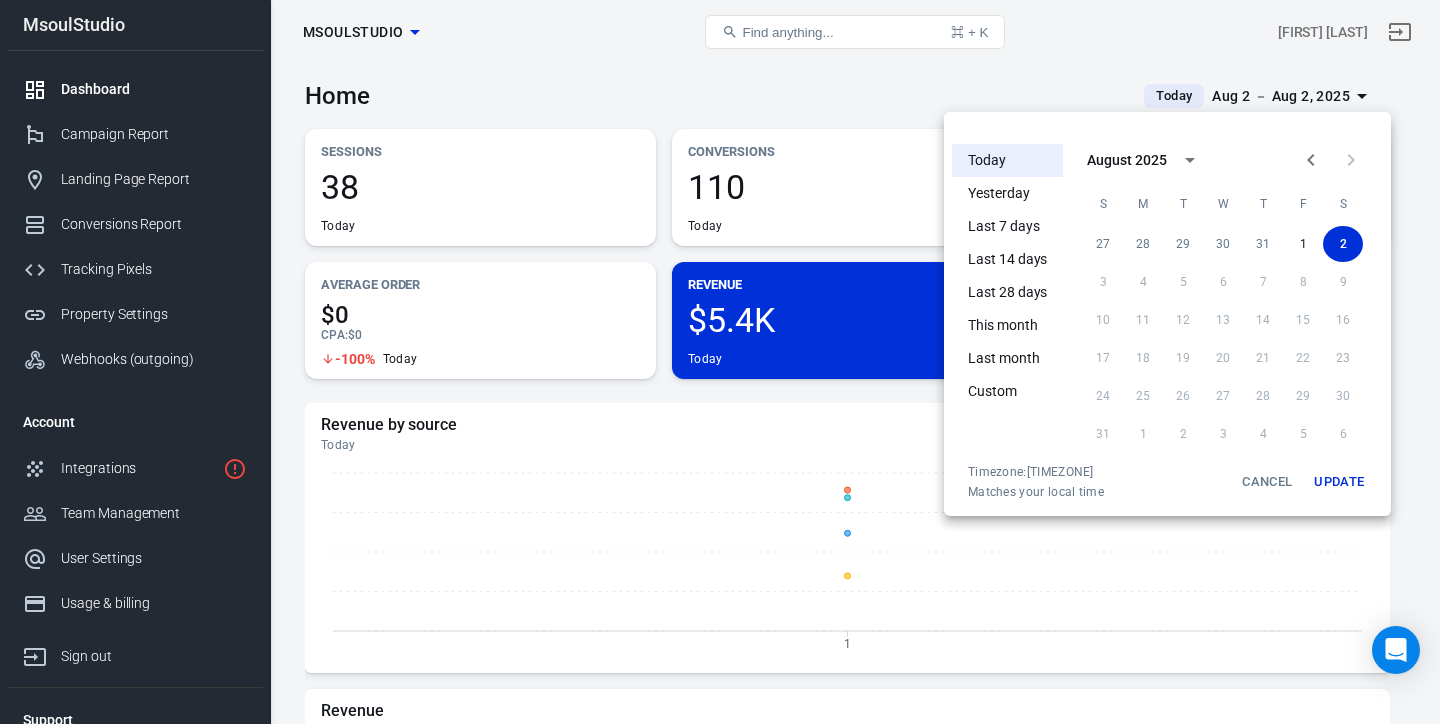 click on "Today" at bounding box center [1007, 160] 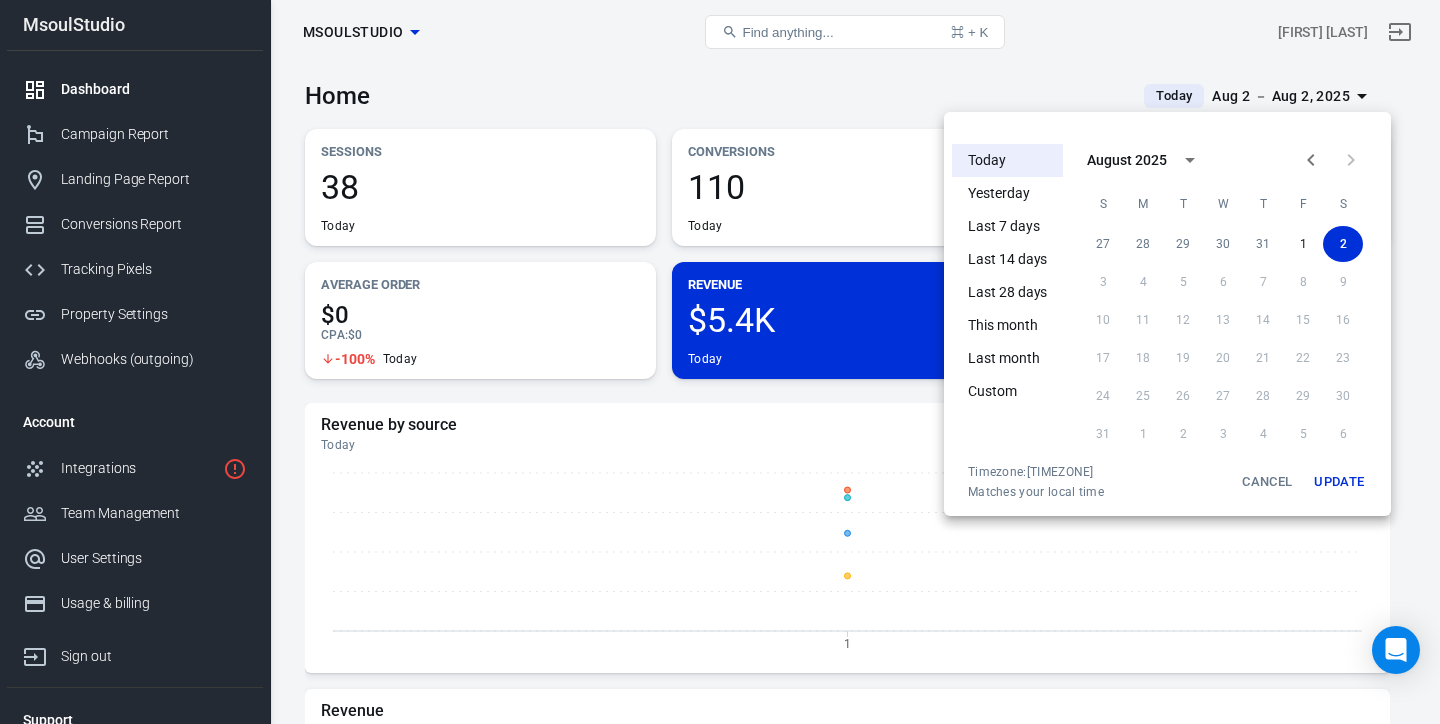 click at bounding box center [720, 362] 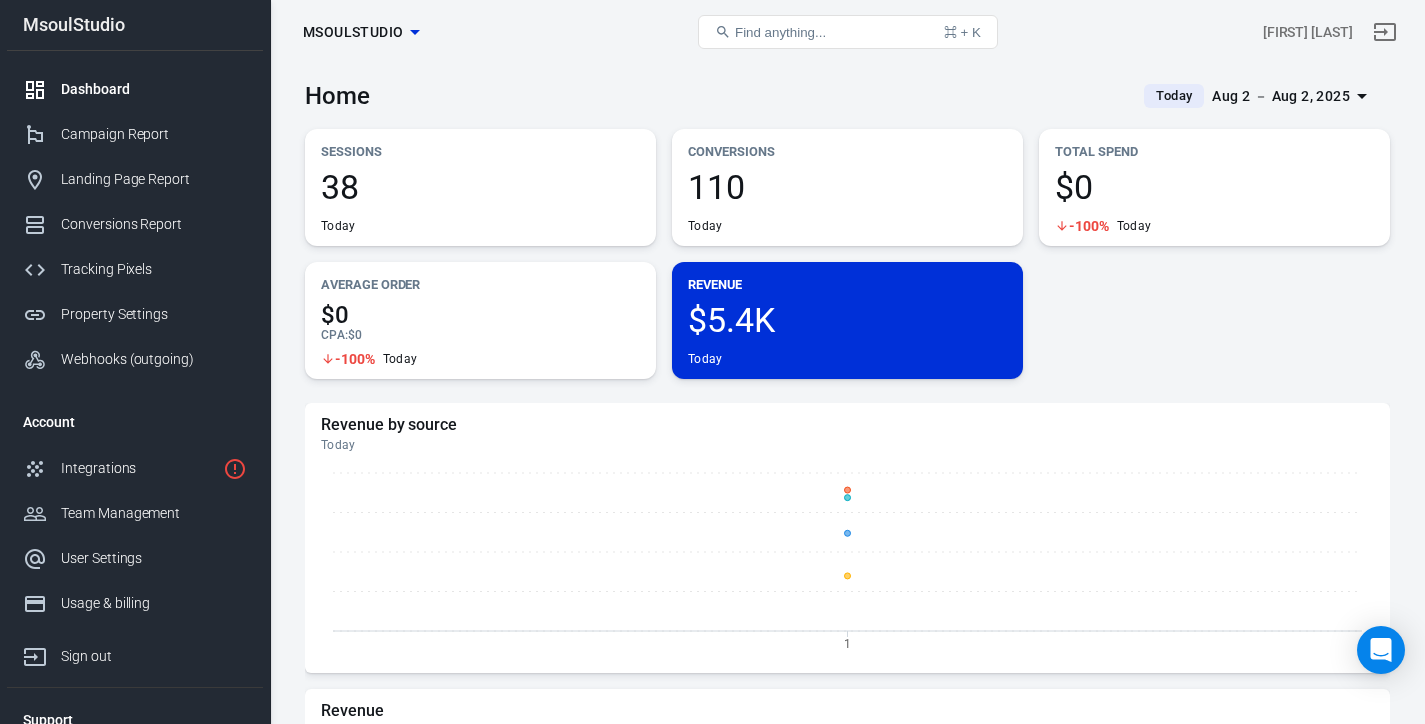 click at bounding box center [712, 362] 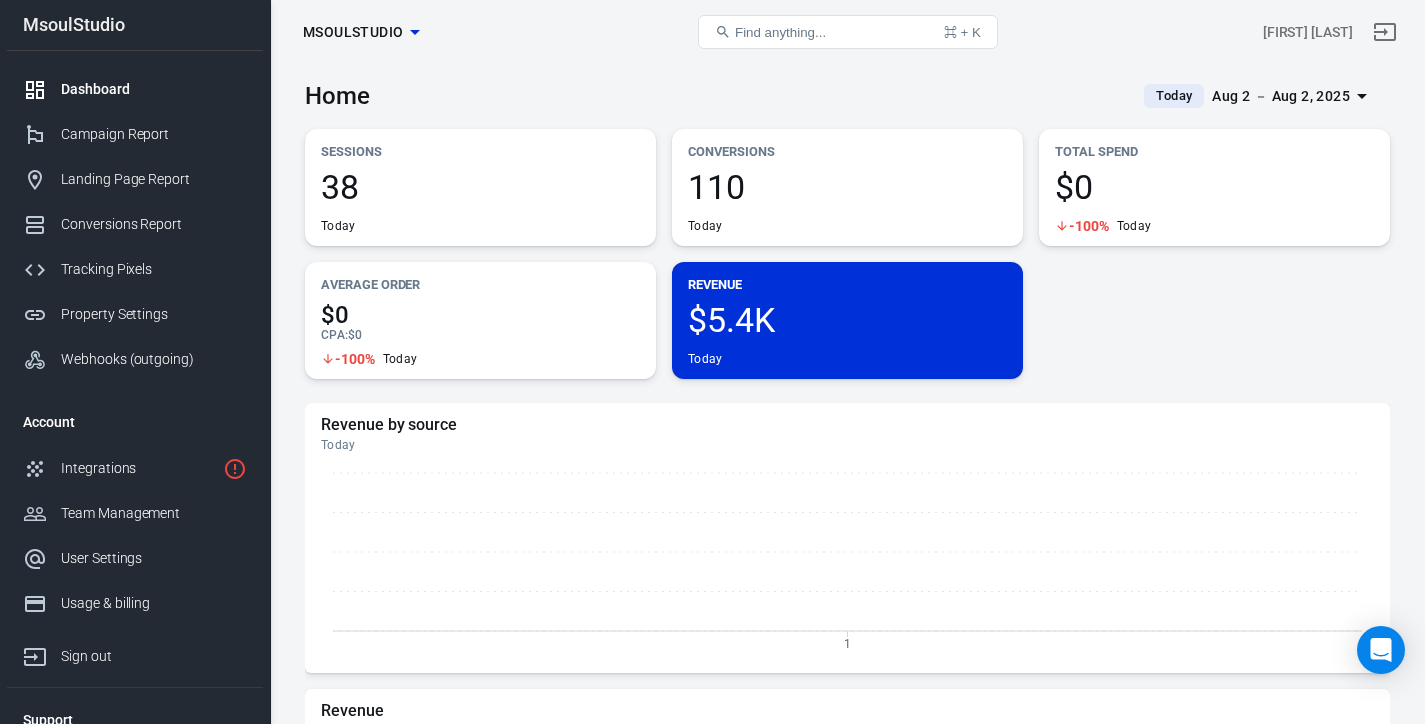 scroll, scrollTop: 0, scrollLeft: 0, axis: both 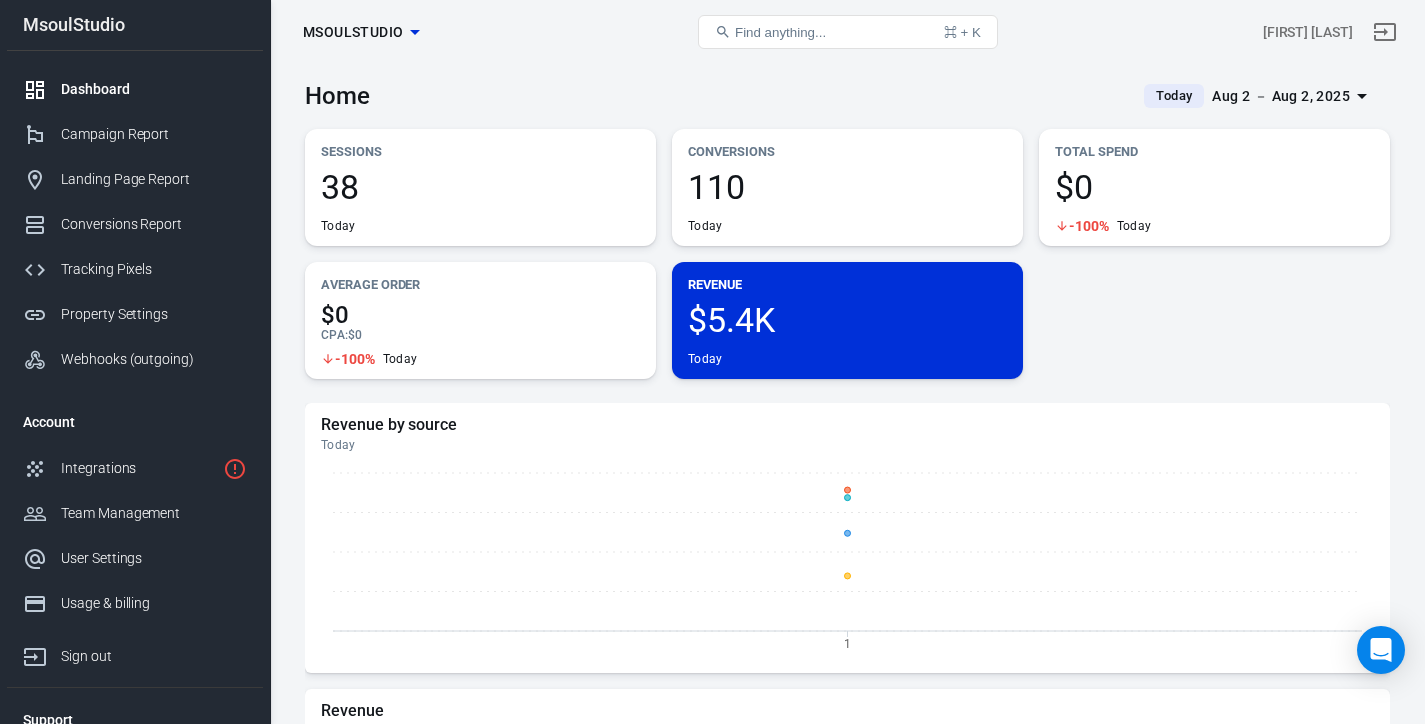 click on "[NUMBER] [DAY]" at bounding box center [480, 202] 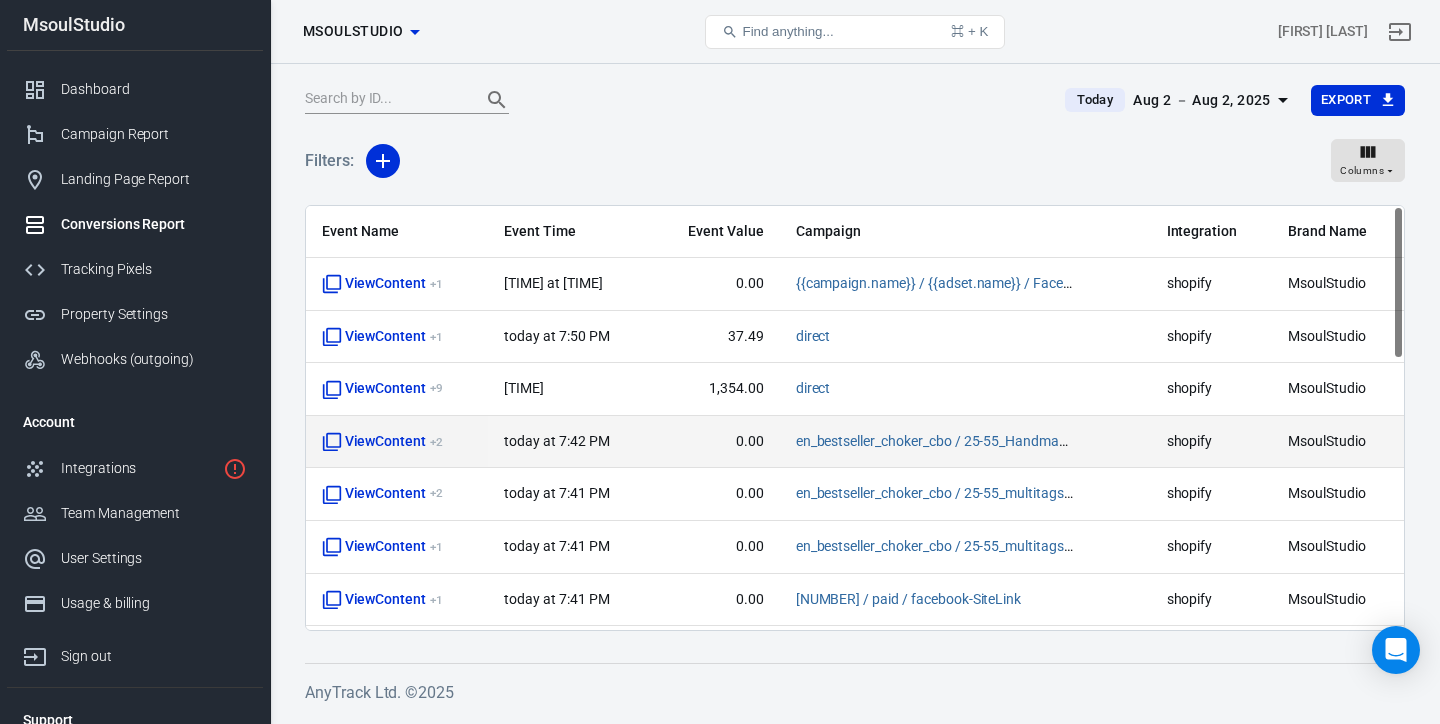 scroll, scrollTop: 0, scrollLeft: 0, axis: both 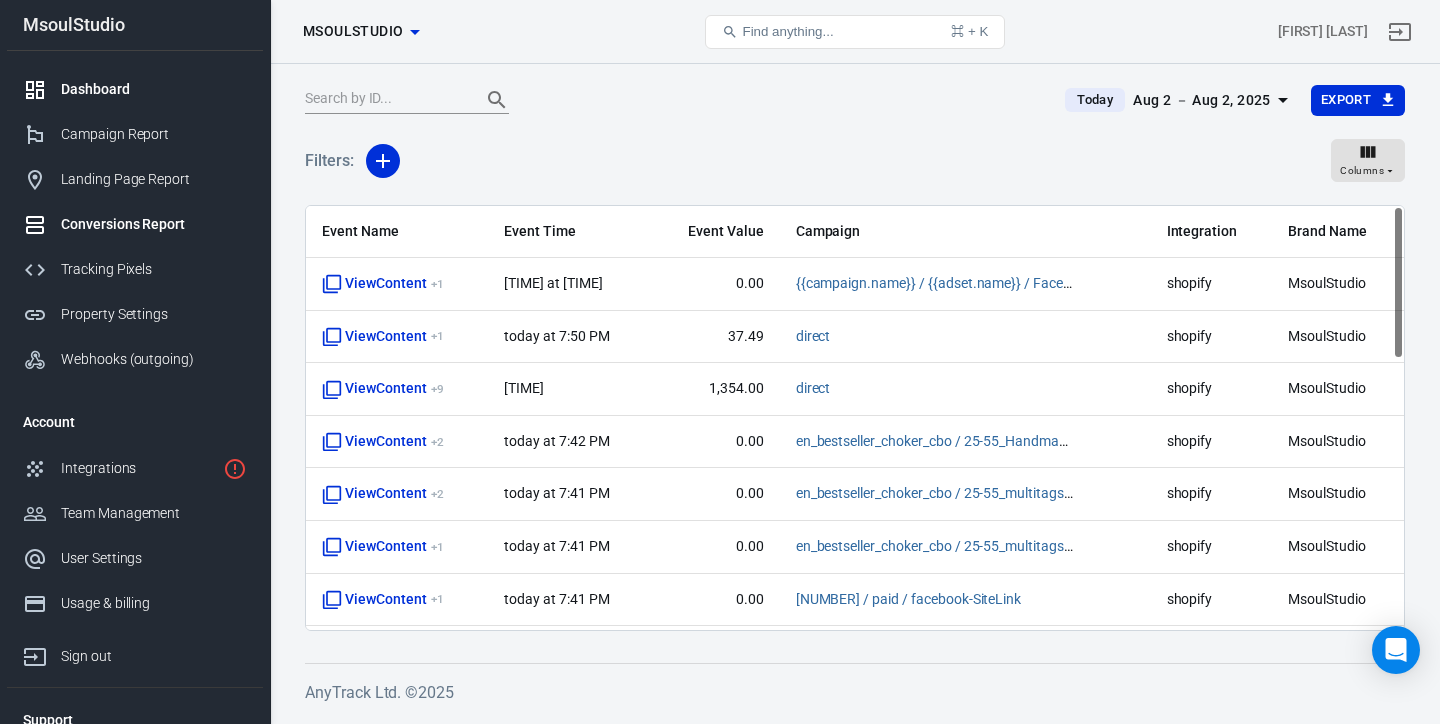 click on "Dashboard" at bounding box center [154, 89] 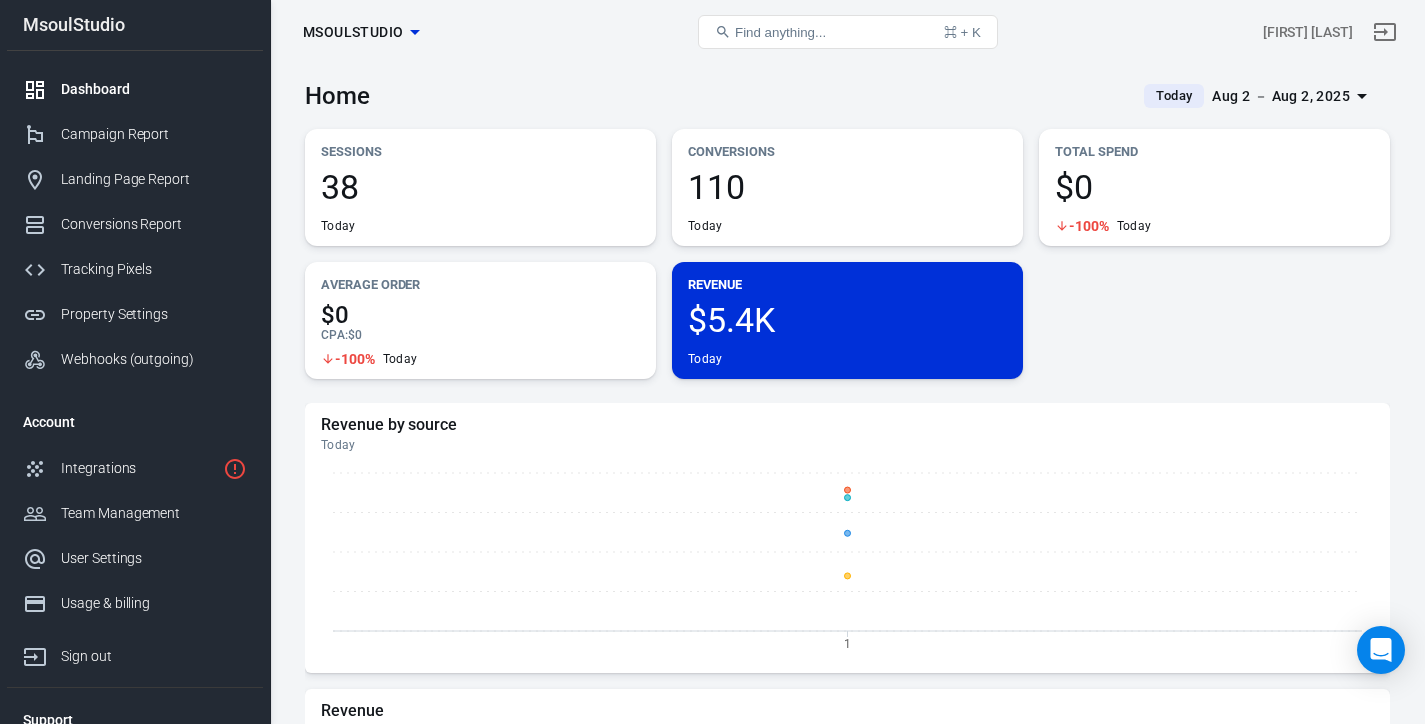 click on "110" at bounding box center [847, 187] 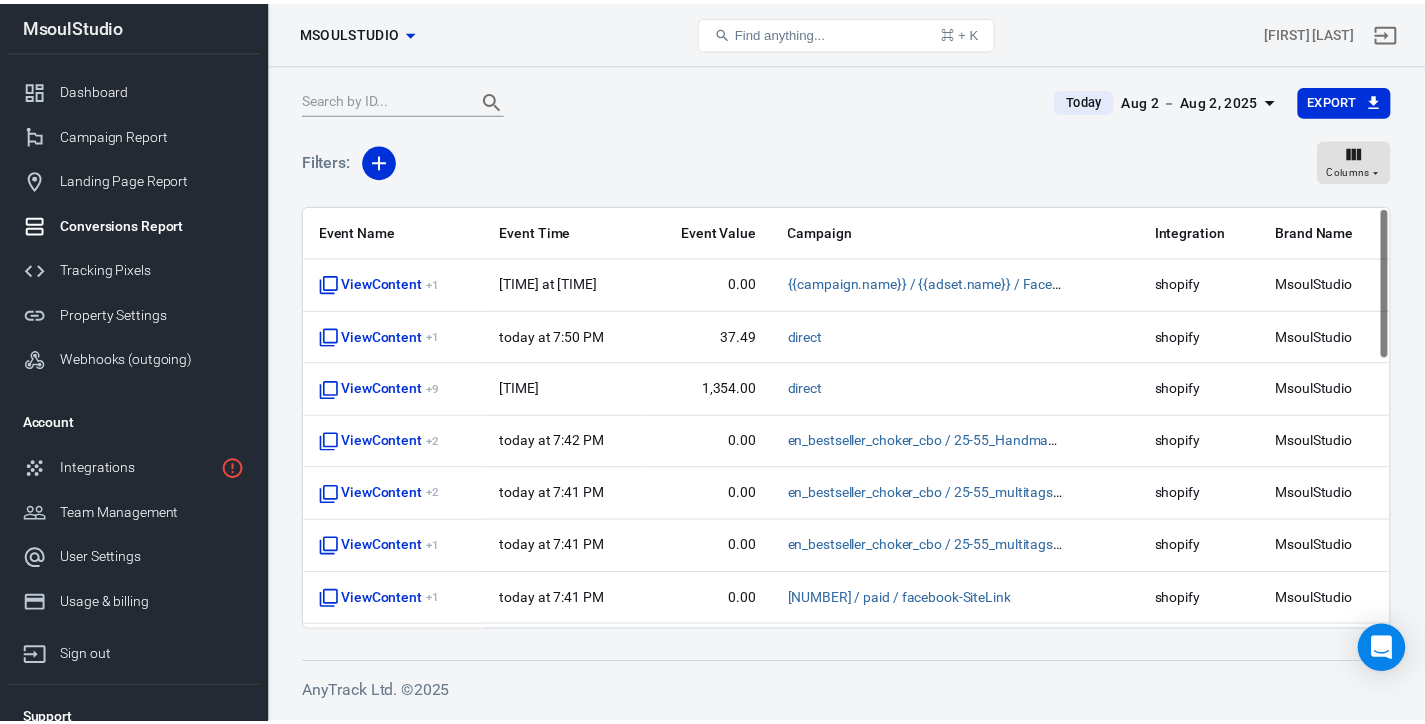 scroll, scrollTop: 0, scrollLeft: 0, axis: both 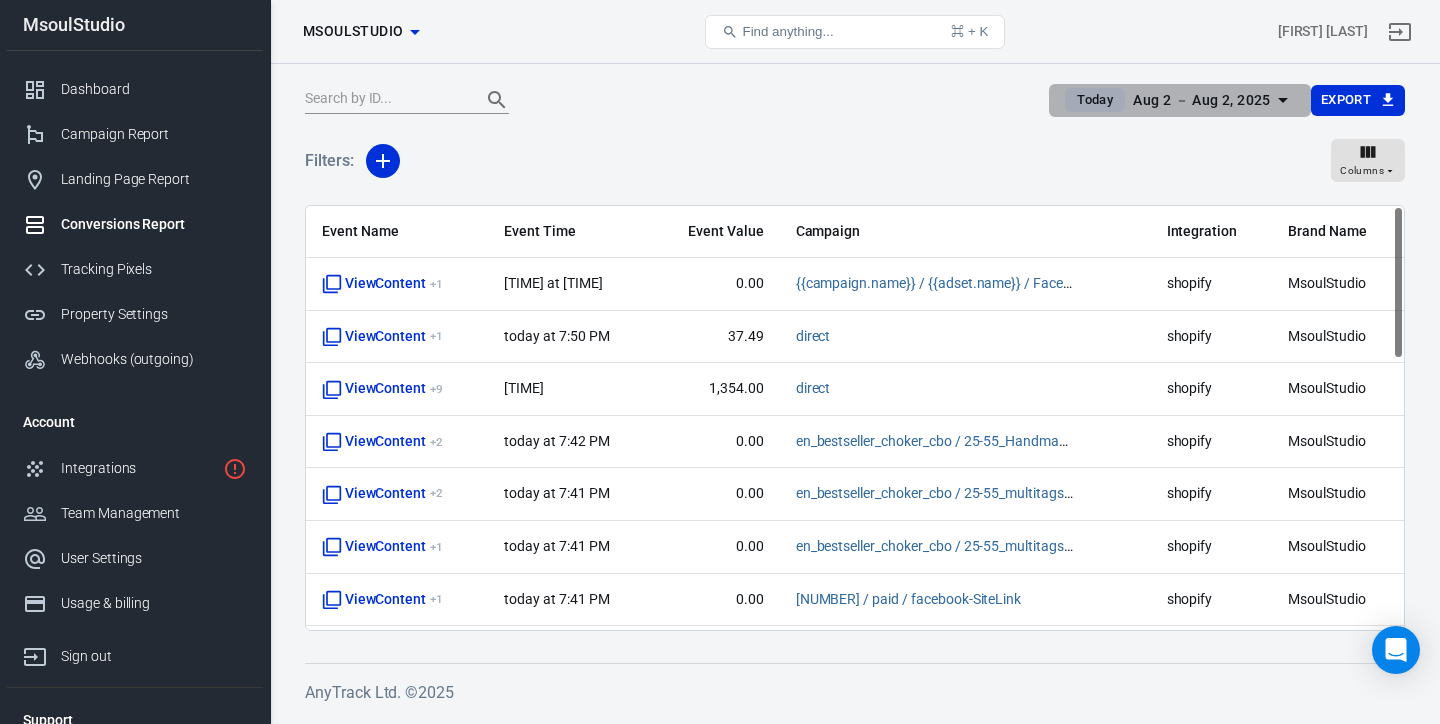 click on "Aug 2 － Aug 2, 2025" at bounding box center (1202, 100) 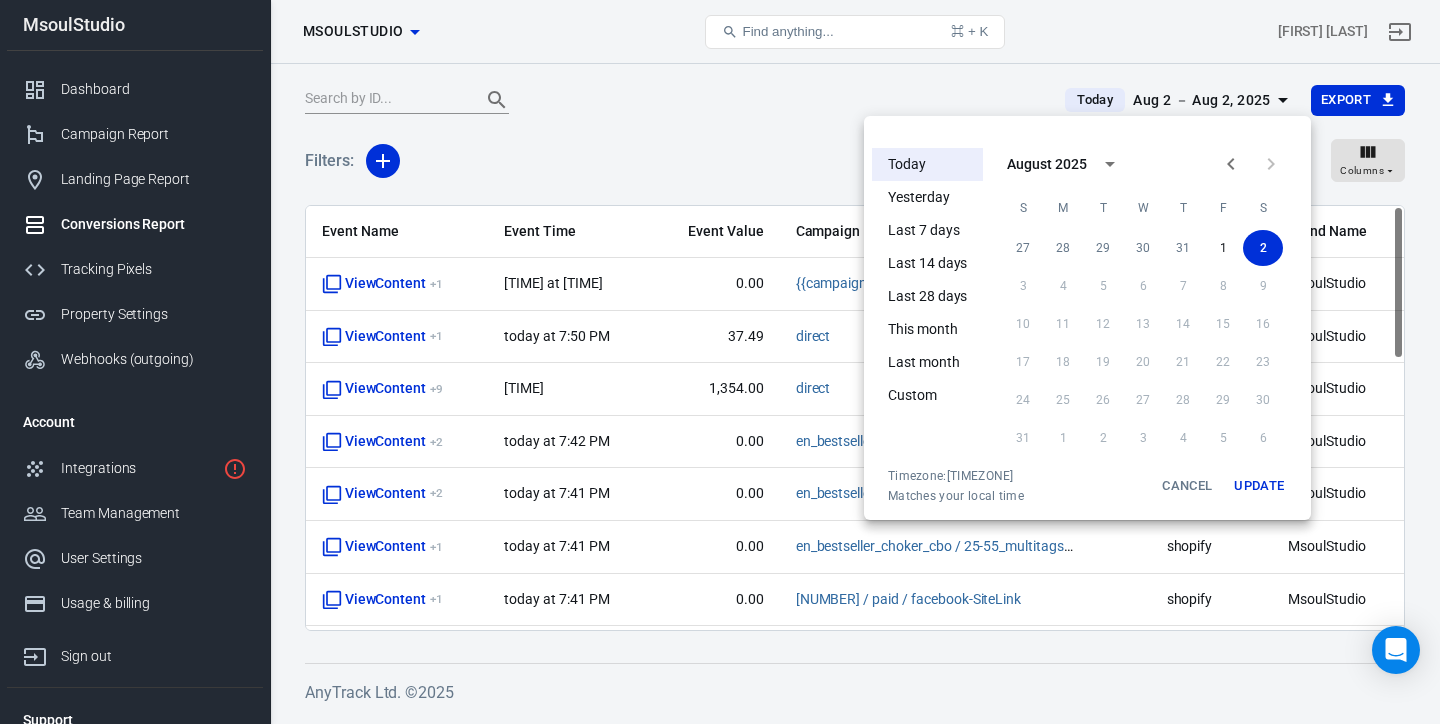 click at bounding box center (720, 362) 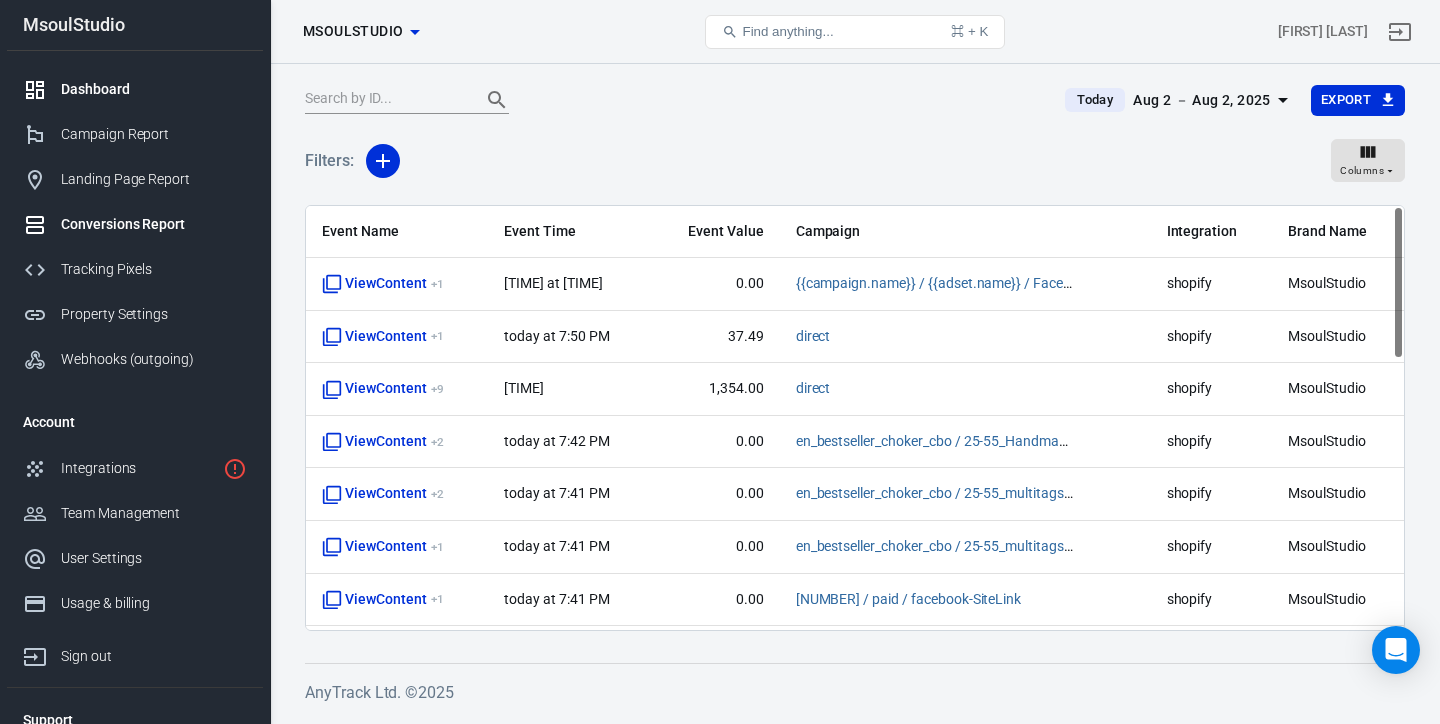 click on "Dashboard" at bounding box center (154, 89) 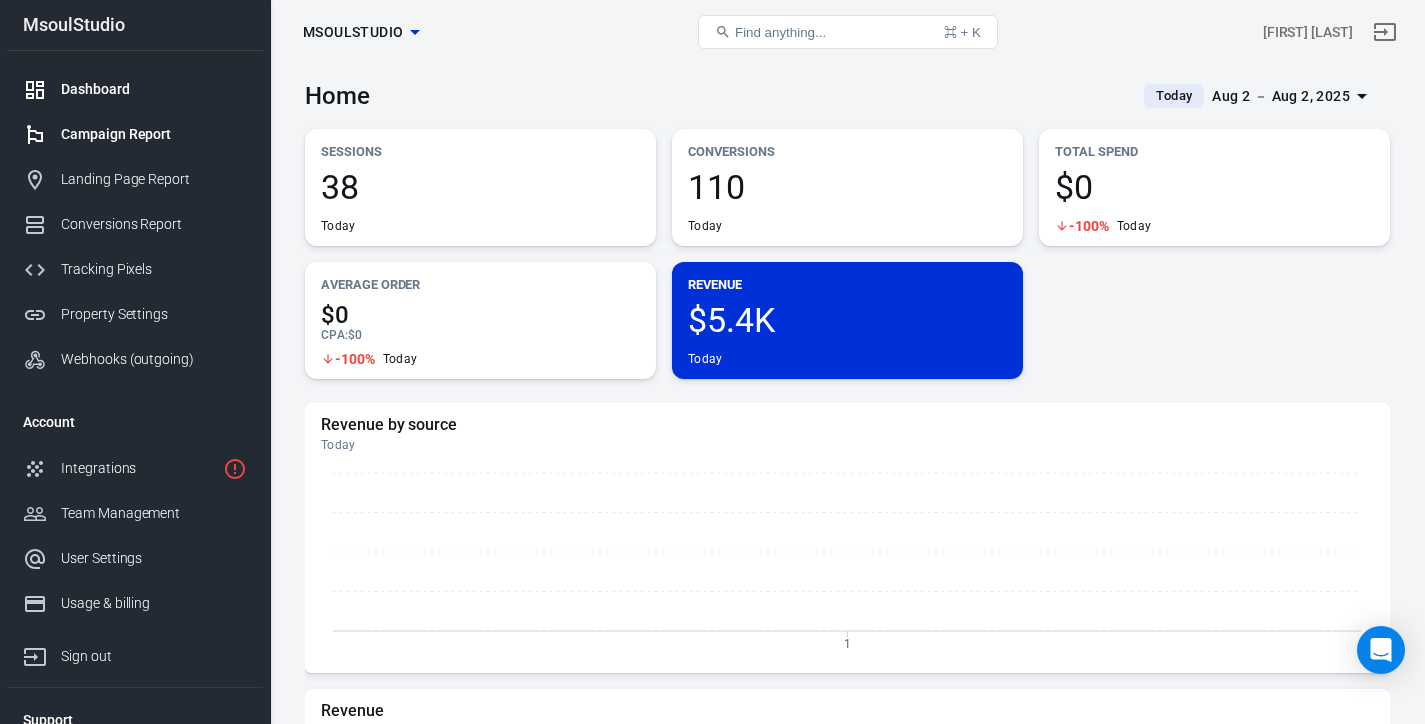 click on "Campaign Report" at bounding box center [154, 134] 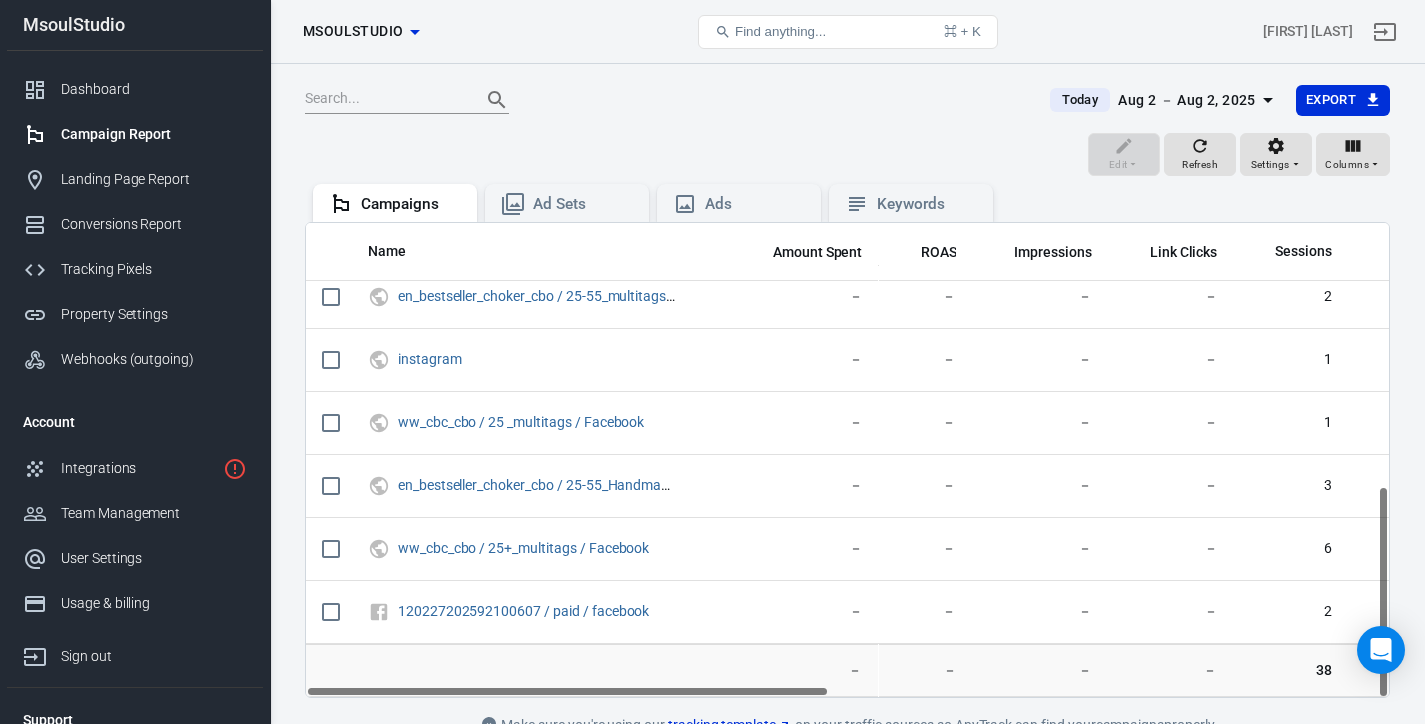 scroll, scrollTop: 582, scrollLeft: 0, axis: vertical 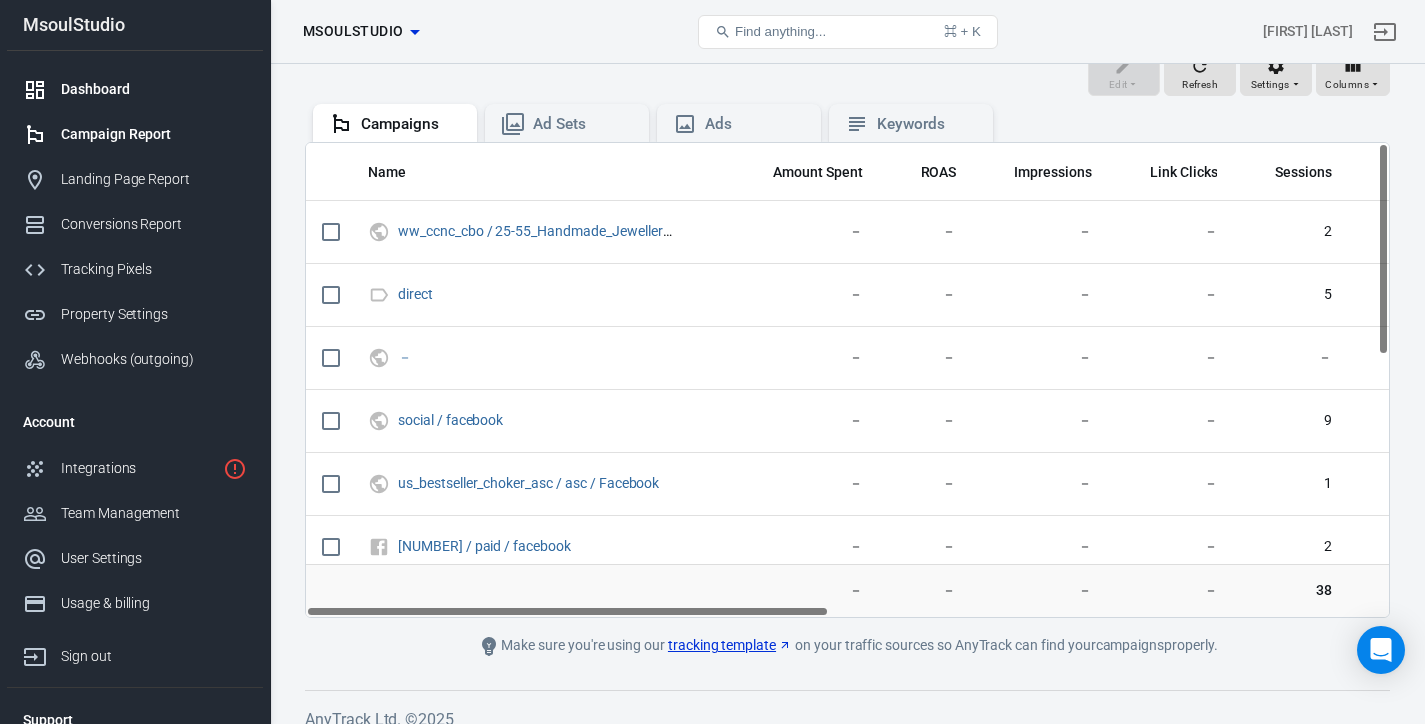 click on "Dashboard" at bounding box center (135, 89) 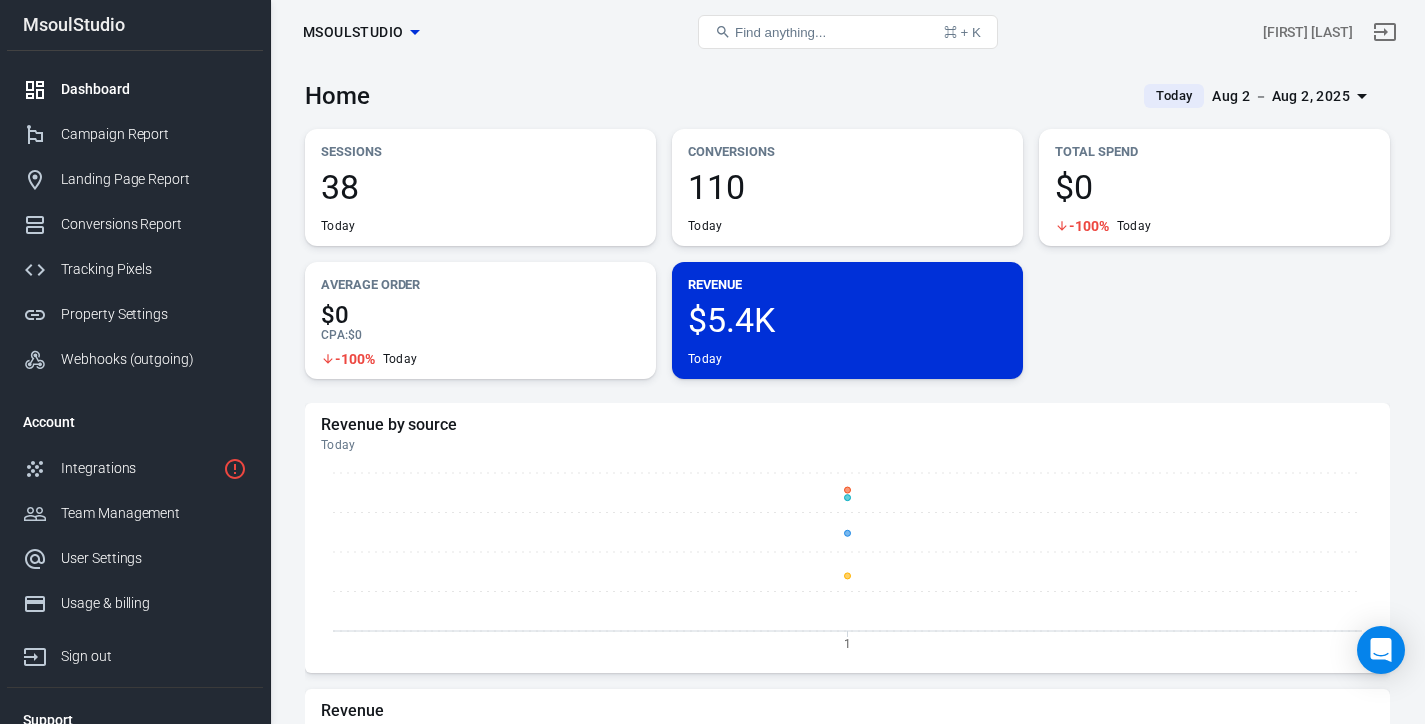 scroll, scrollTop: 0, scrollLeft: 0, axis: both 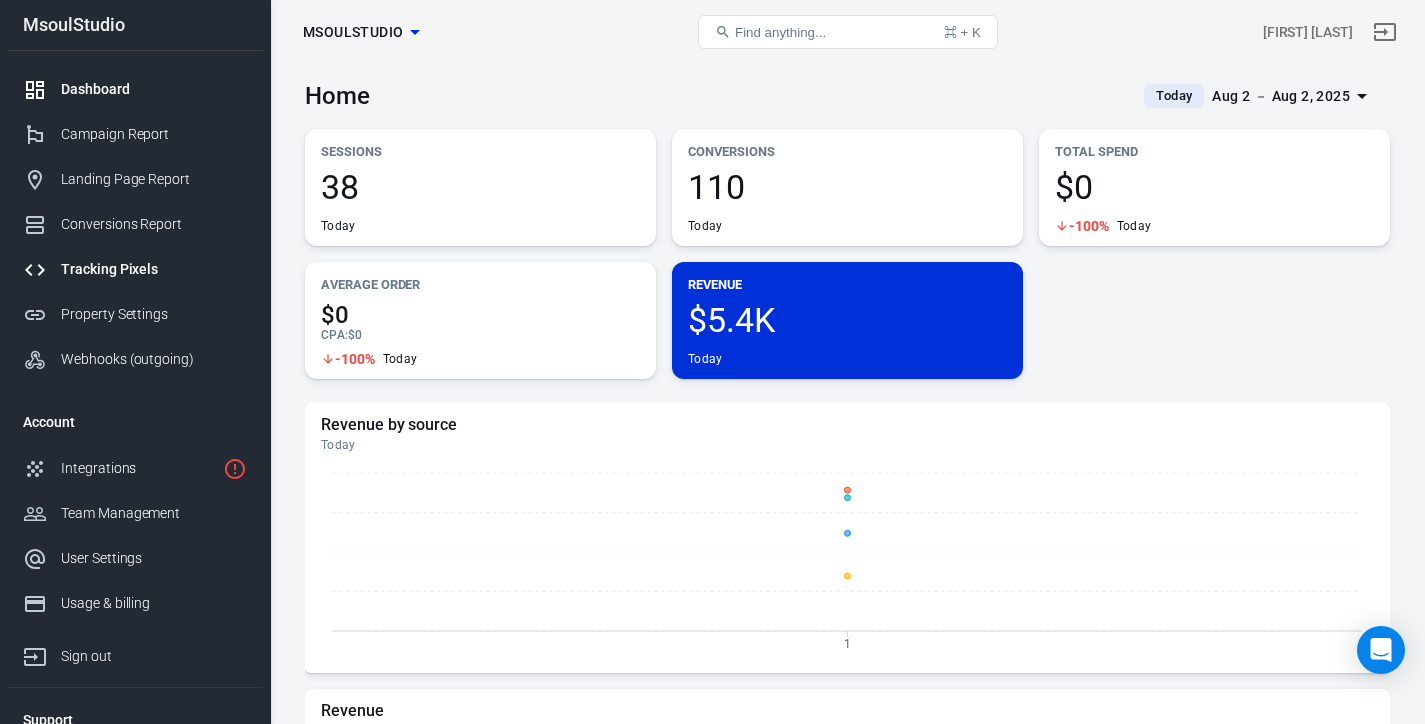 click on "Tracking Pixels" at bounding box center [154, 269] 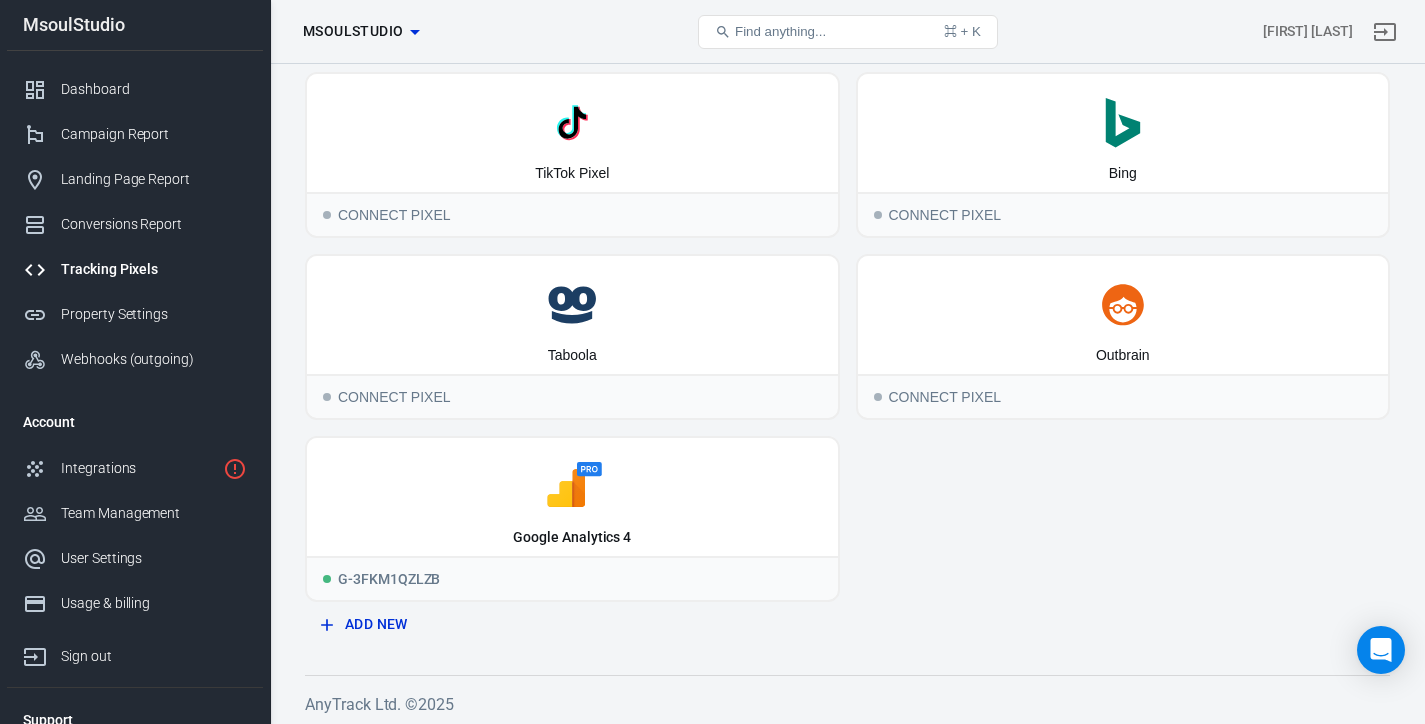 scroll, scrollTop: 273, scrollLeft: 0, axis: vertical 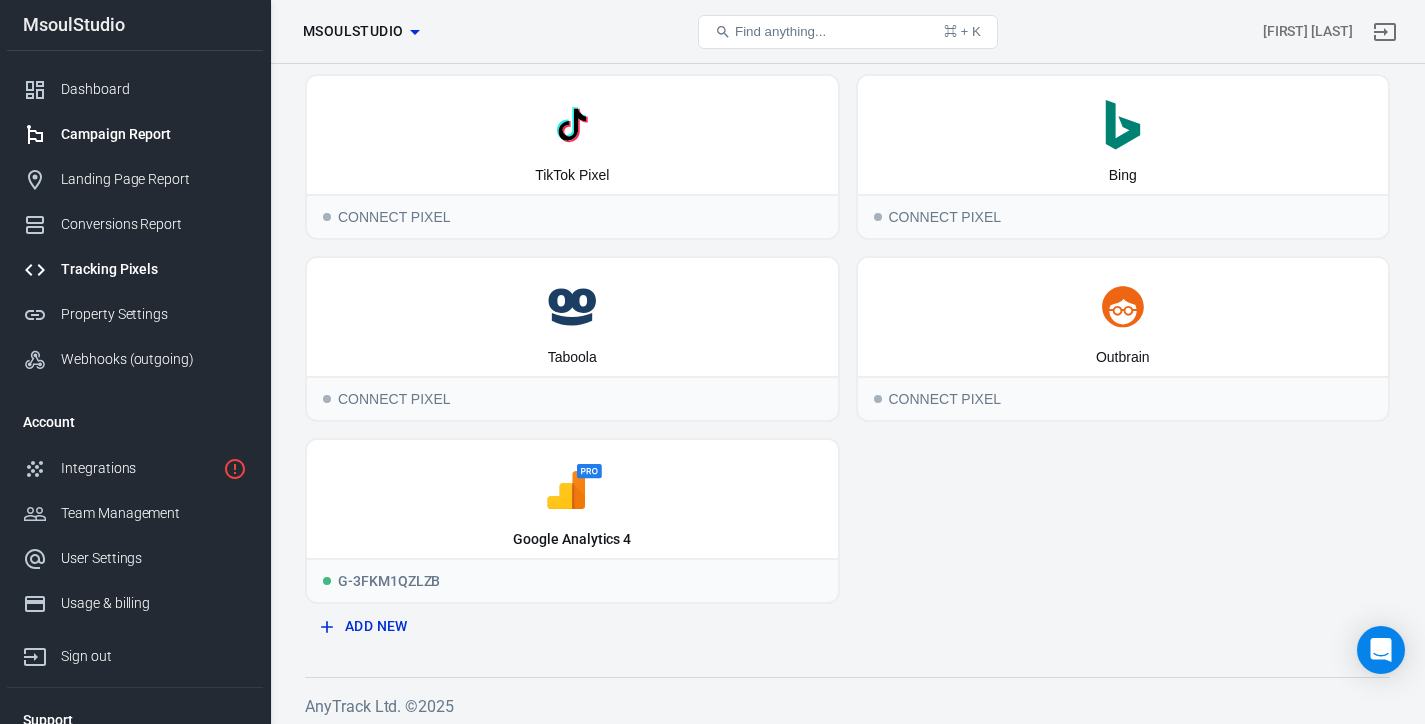 click on "Campaign Report" at bounding box center [154, 134] 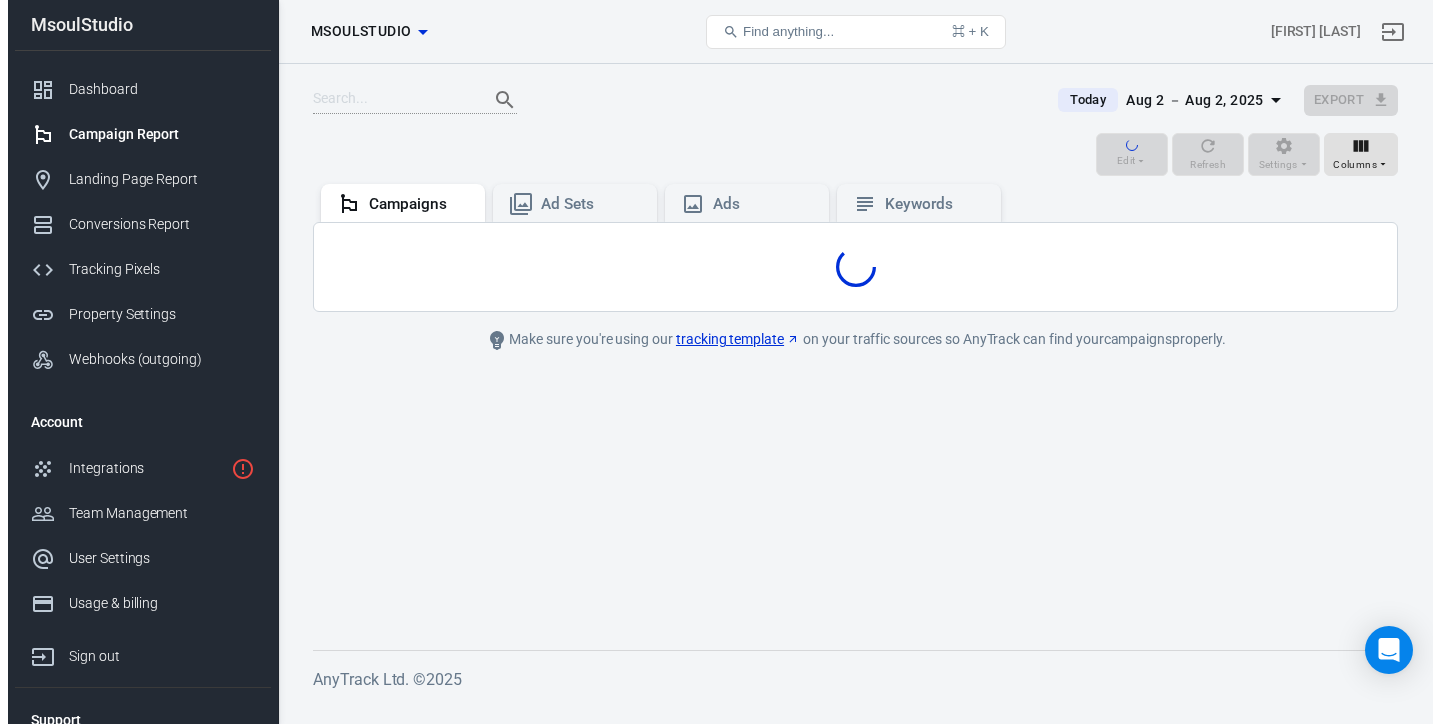 scroll, scrollTop: 0, scrollLeft: 0, axis: both 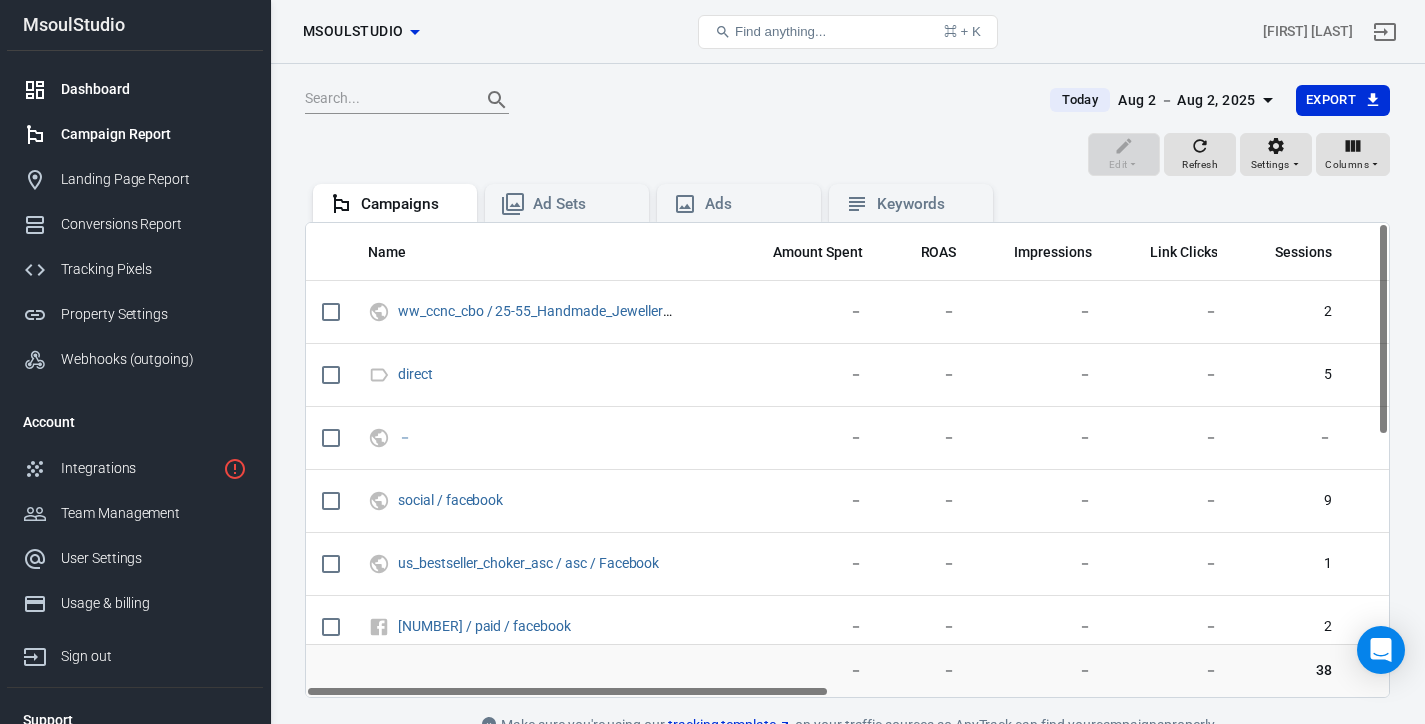 click on "Dashboard" at bounding box center [154, 89] 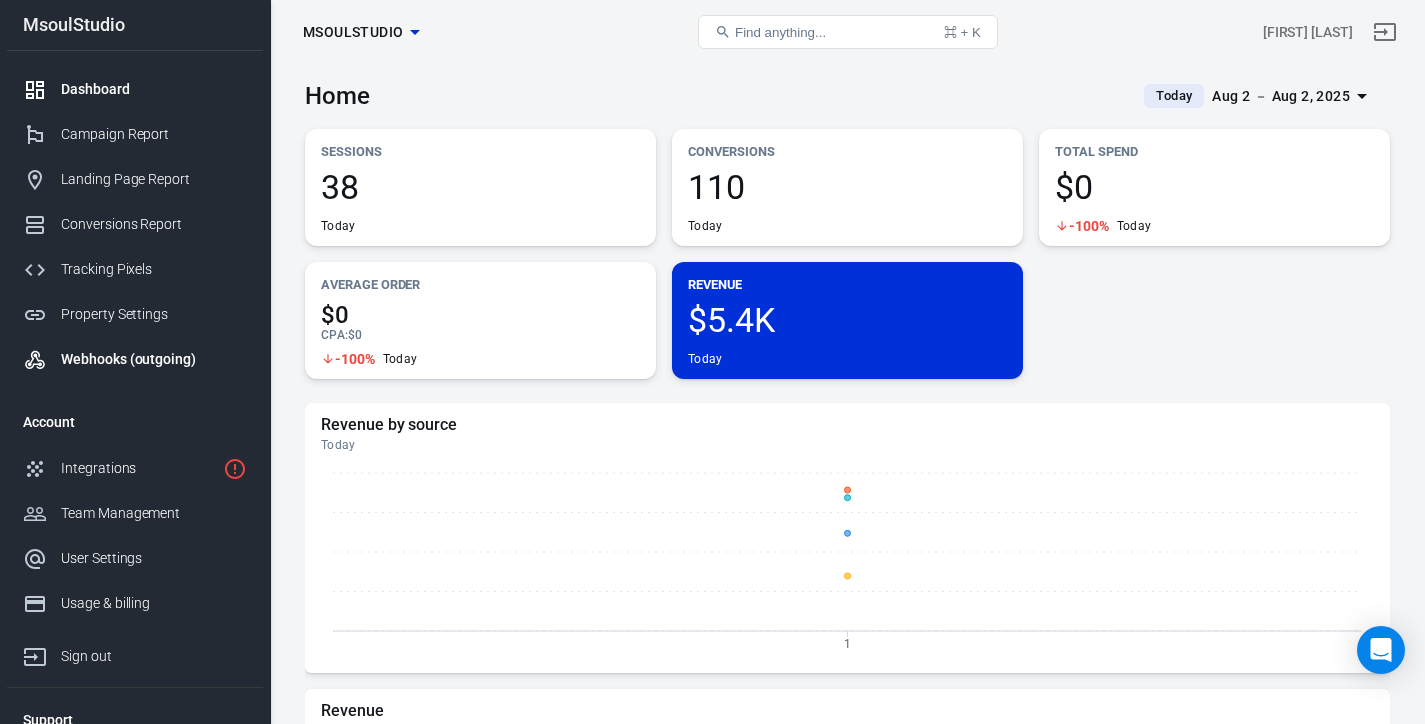 click on "Webhooks (outgoing)" at bounding box center (154, 359) 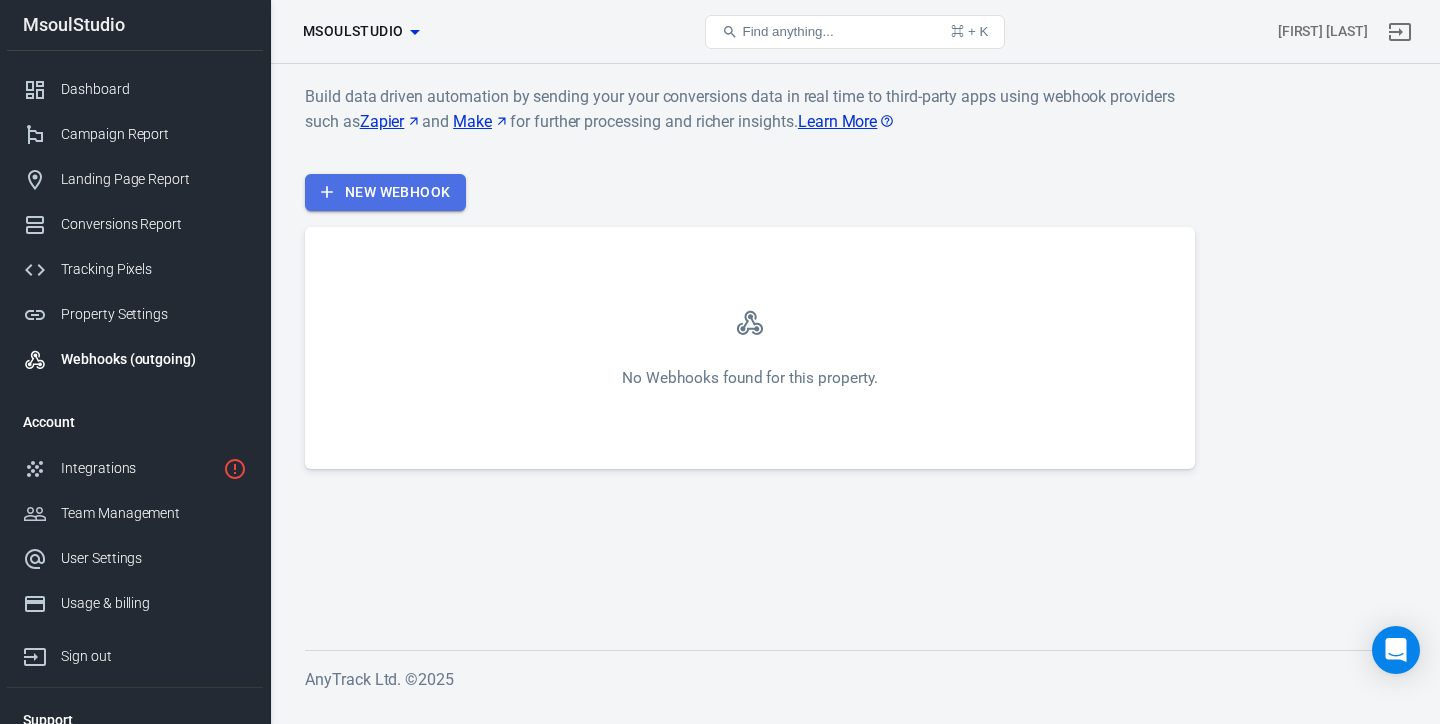 click on "New Webhook" at bounding box center [385, 192] 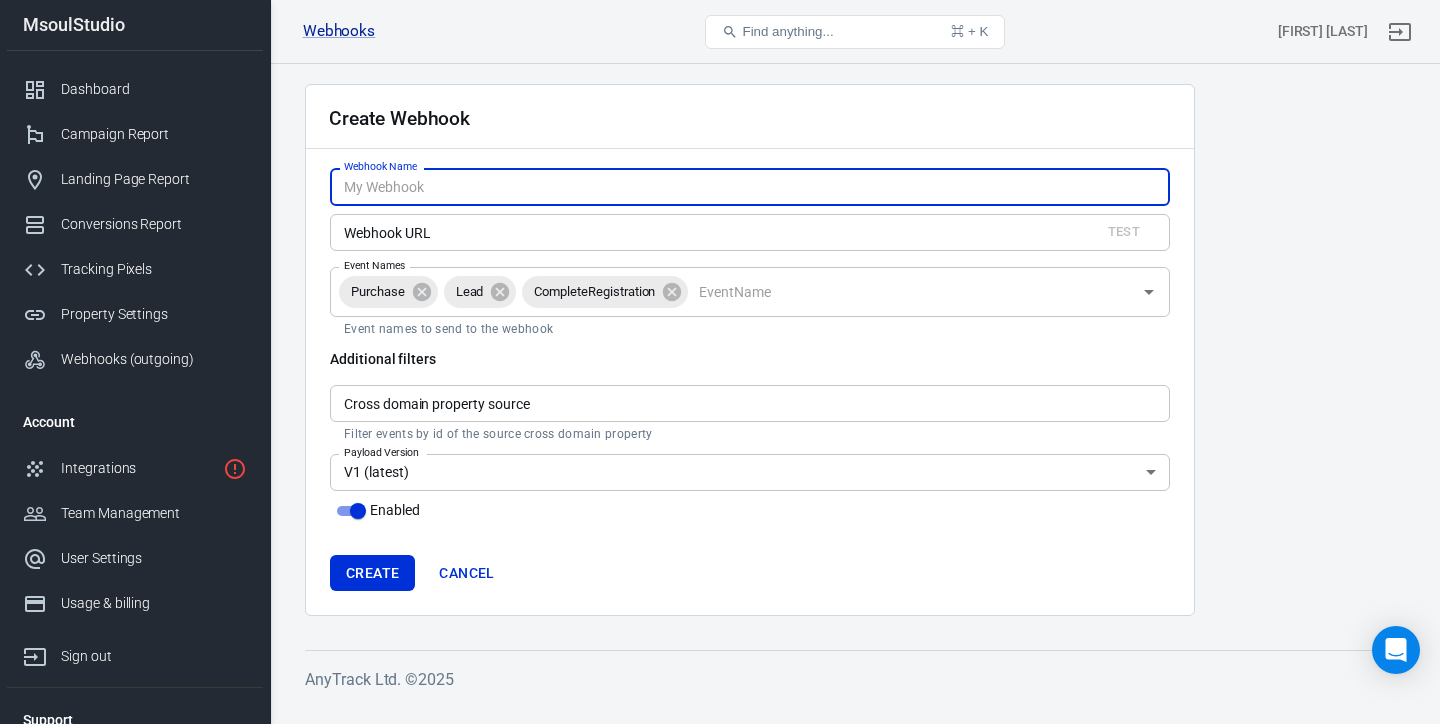 click on "Event Names" at bounding box center [911, 291] 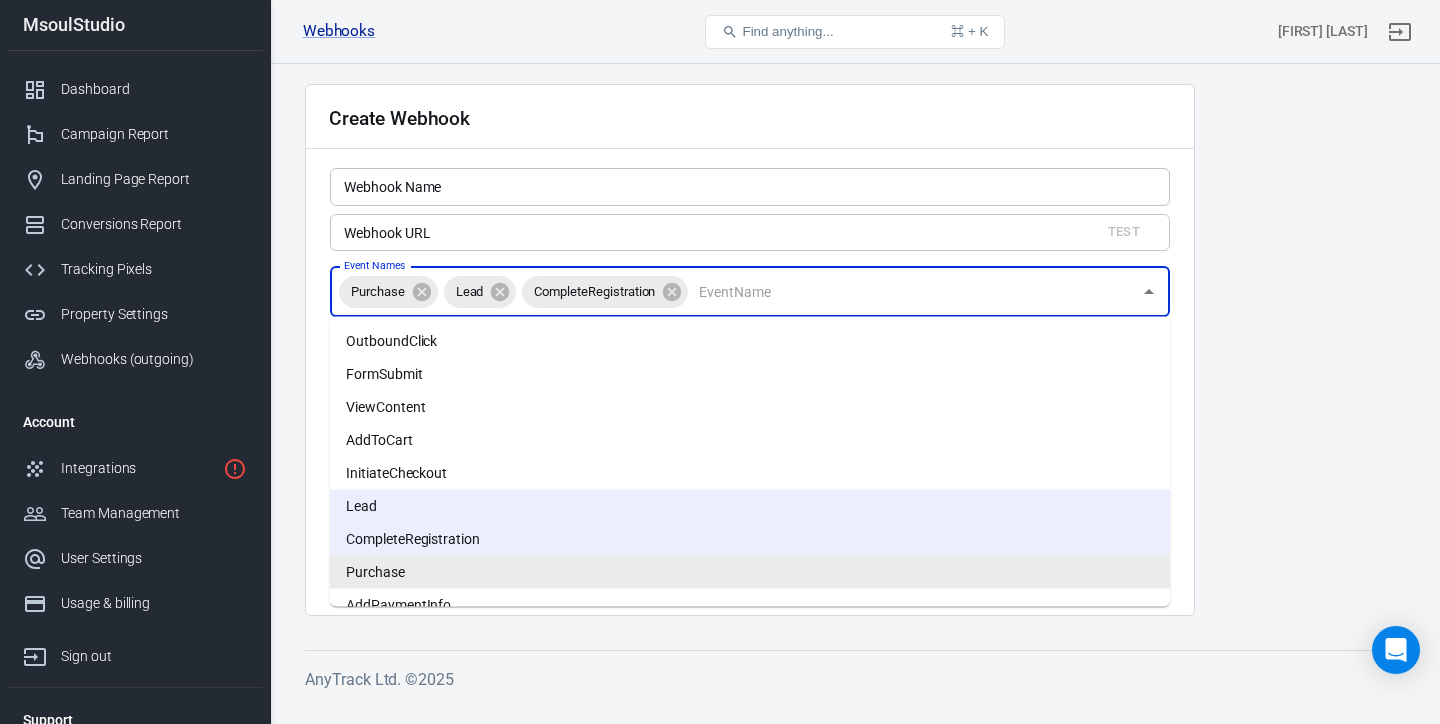 click on "Event Names" at bounding box center (911, 291) 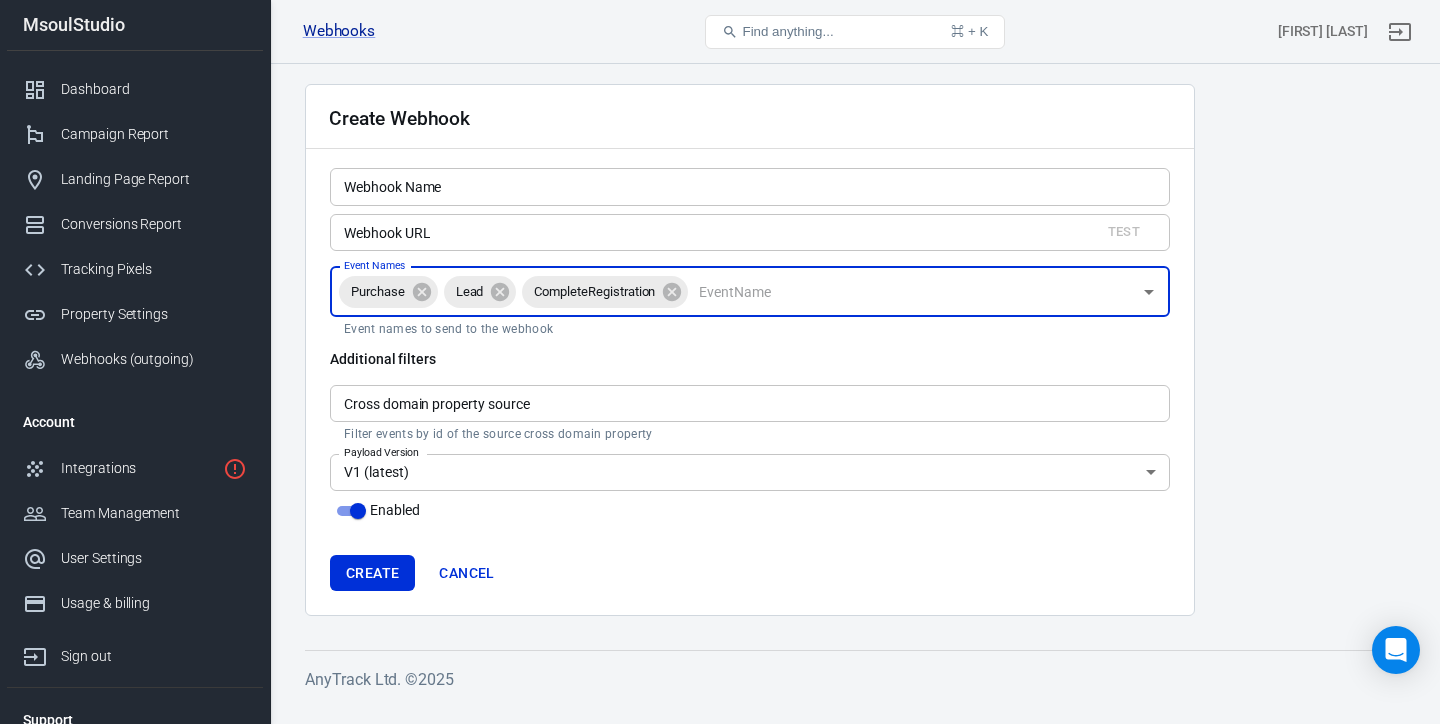 click on "Webhooks Create Webhook Find anything... ⌘ + K [FIRST] [LAST] Dashboard Campaign Report Landing Page Report Conversions Report Tracking Pixels Property Settings Webhooks (outgoing) Account Integrations Team Management User Settings Usage & billing Sign out Support Documentation and Help Create Webhook Webhook Name Webhook Name Webhook URL Test Webhook URL Event Names Purchase Lead CompleteRegistration Event Names Event names to send to the webhook Additional filters Cross domain property source Cross domain property source Filter events by id of the source cross domain property Payload Version V1 (latest) 1 Payload Version Enabled Create Cancel AnyTrack Ltd. ©  2025 We noticed you're using AdBlock. Please, disable it to avoid any errors on Anytrack.io
1" at bounding box center [720, 384] 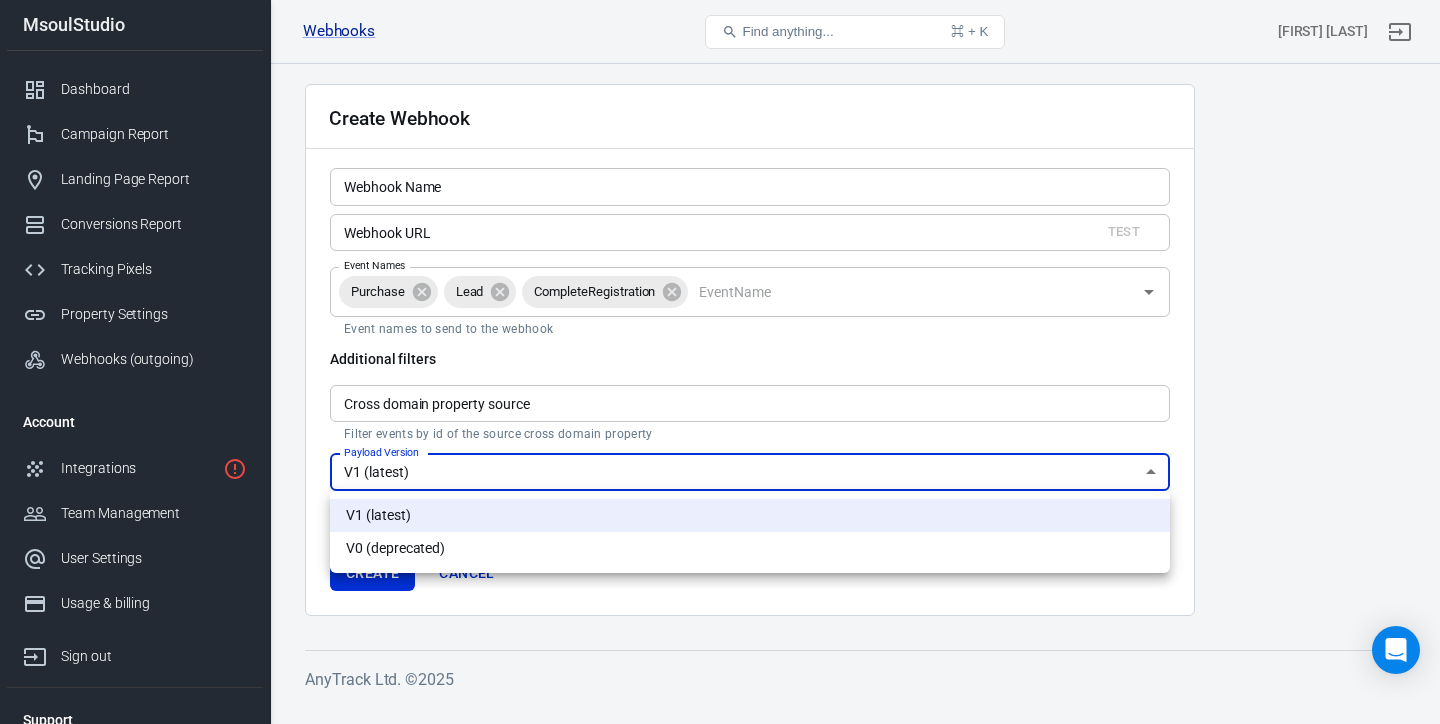 click at bounding box center (720, 362) 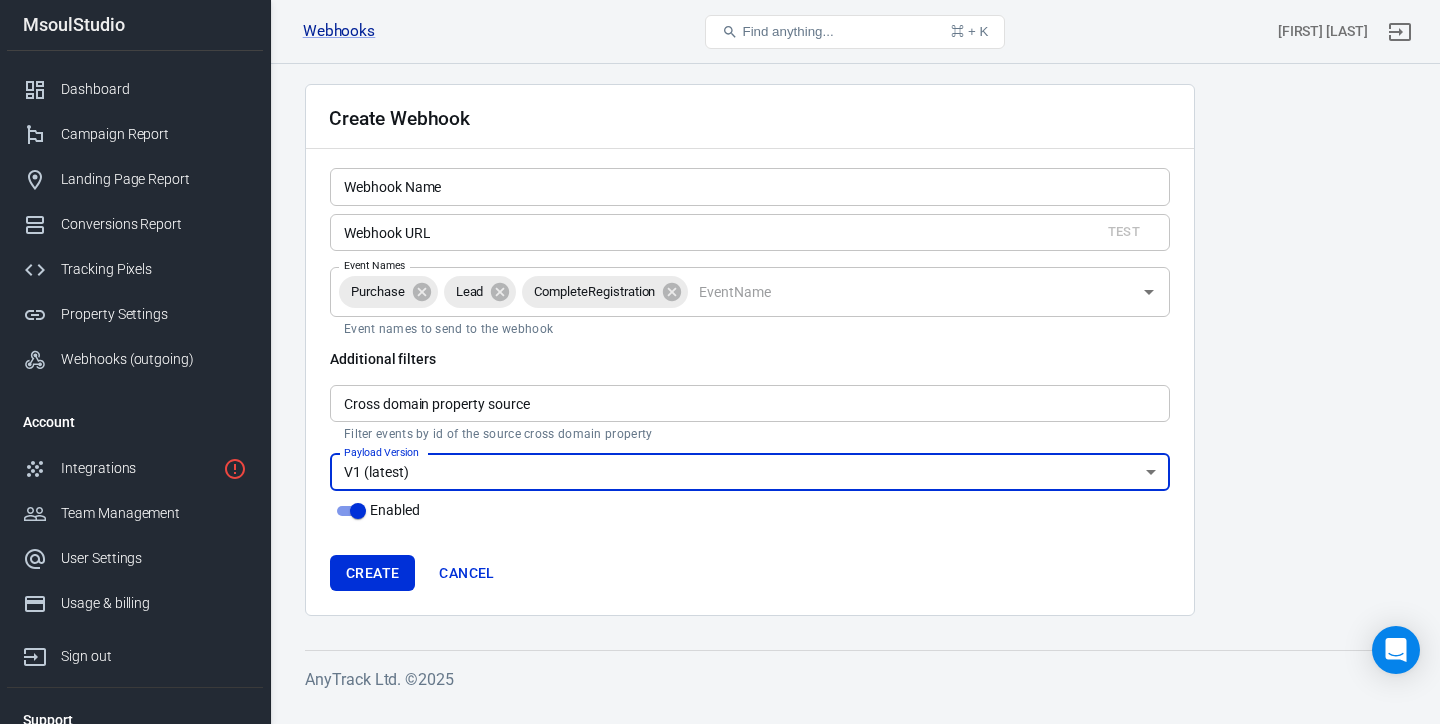 click on "Cross domain property source" at bounding box center [750, 403] 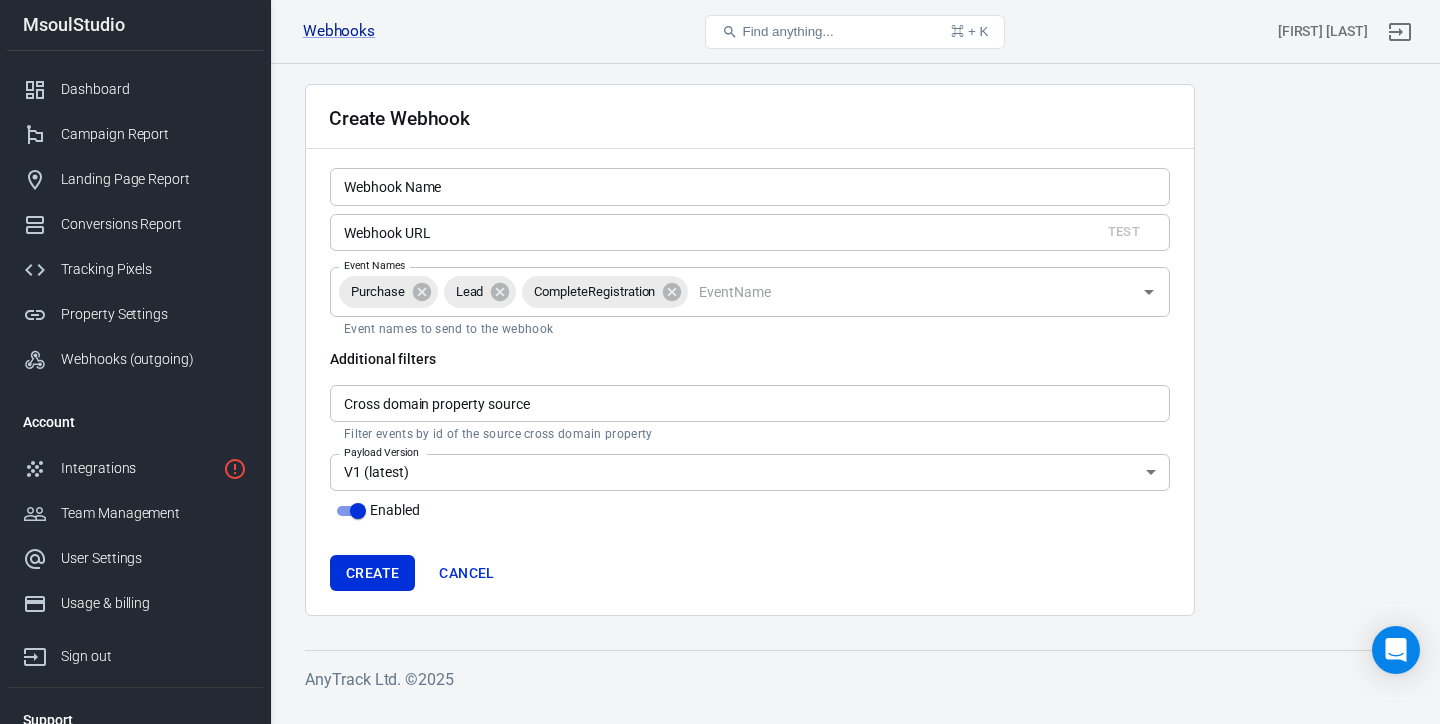 click on "Additional filters" at bounding box center [750, 359] 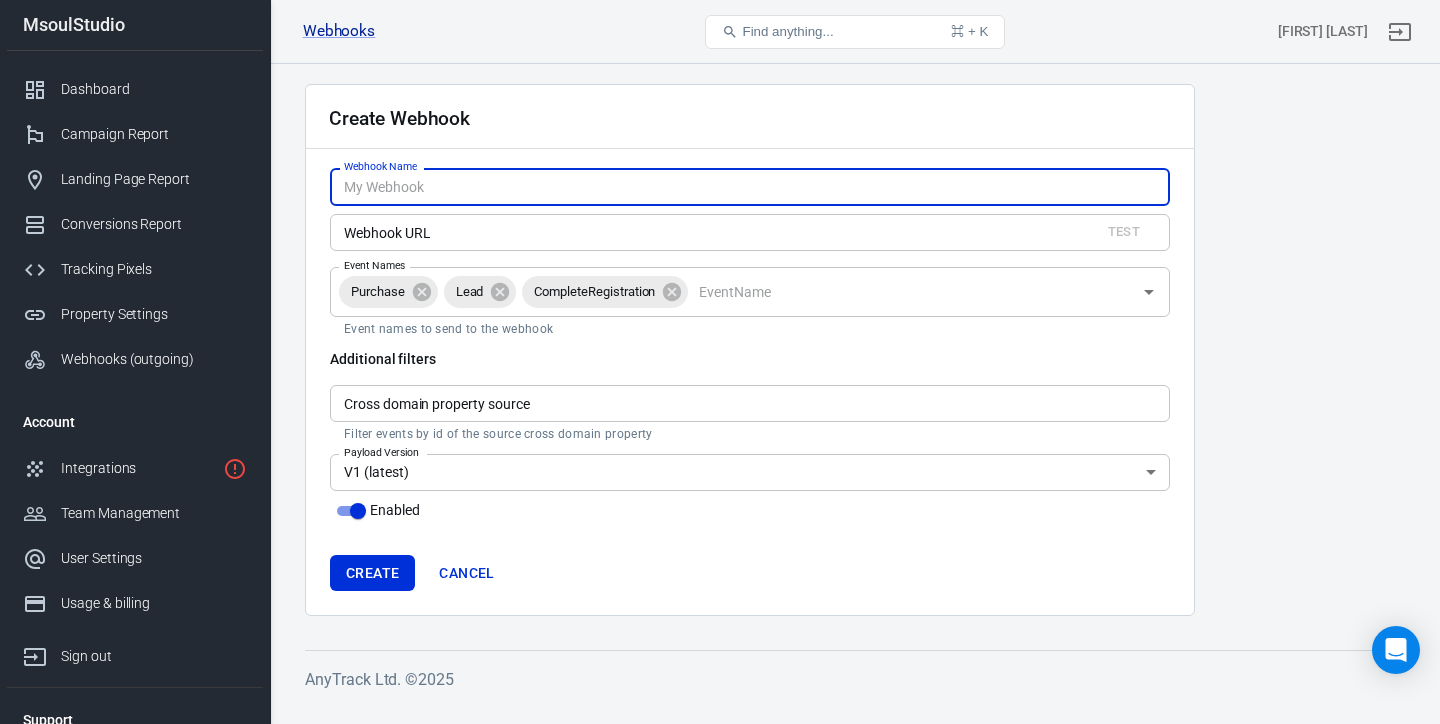 click on "Webhook Name" at bounding box center [750, 186] 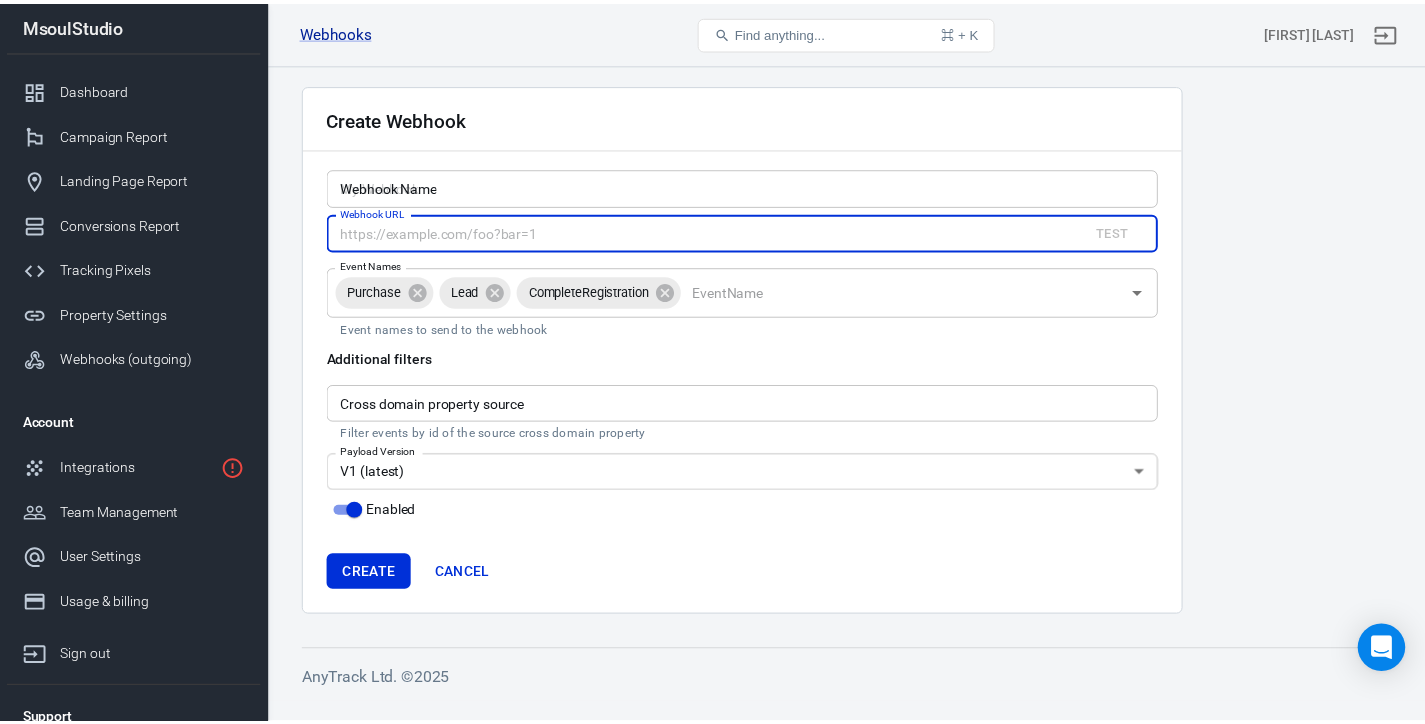 scroll, scrollTop: 0, scrollLeft: 0, axis: both 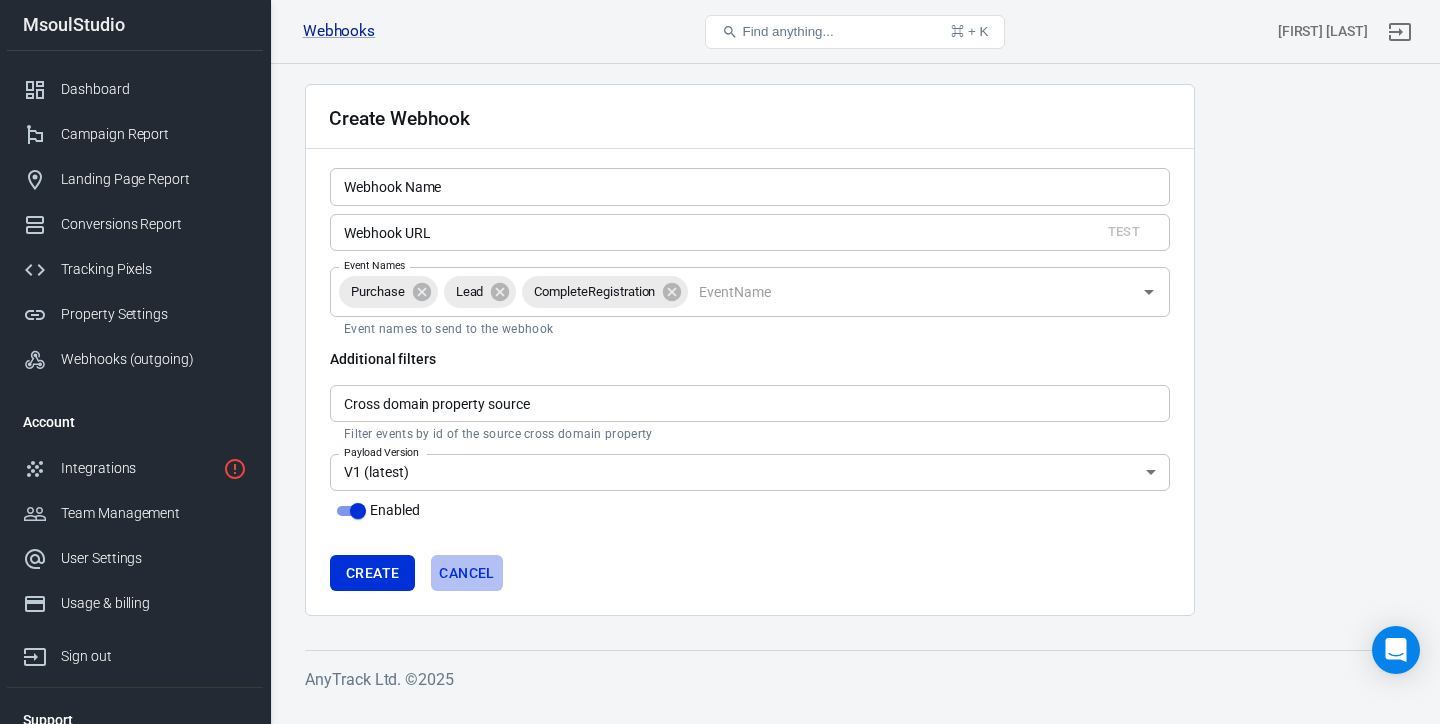 click on "Cancel" at bounding box center (466, 573) 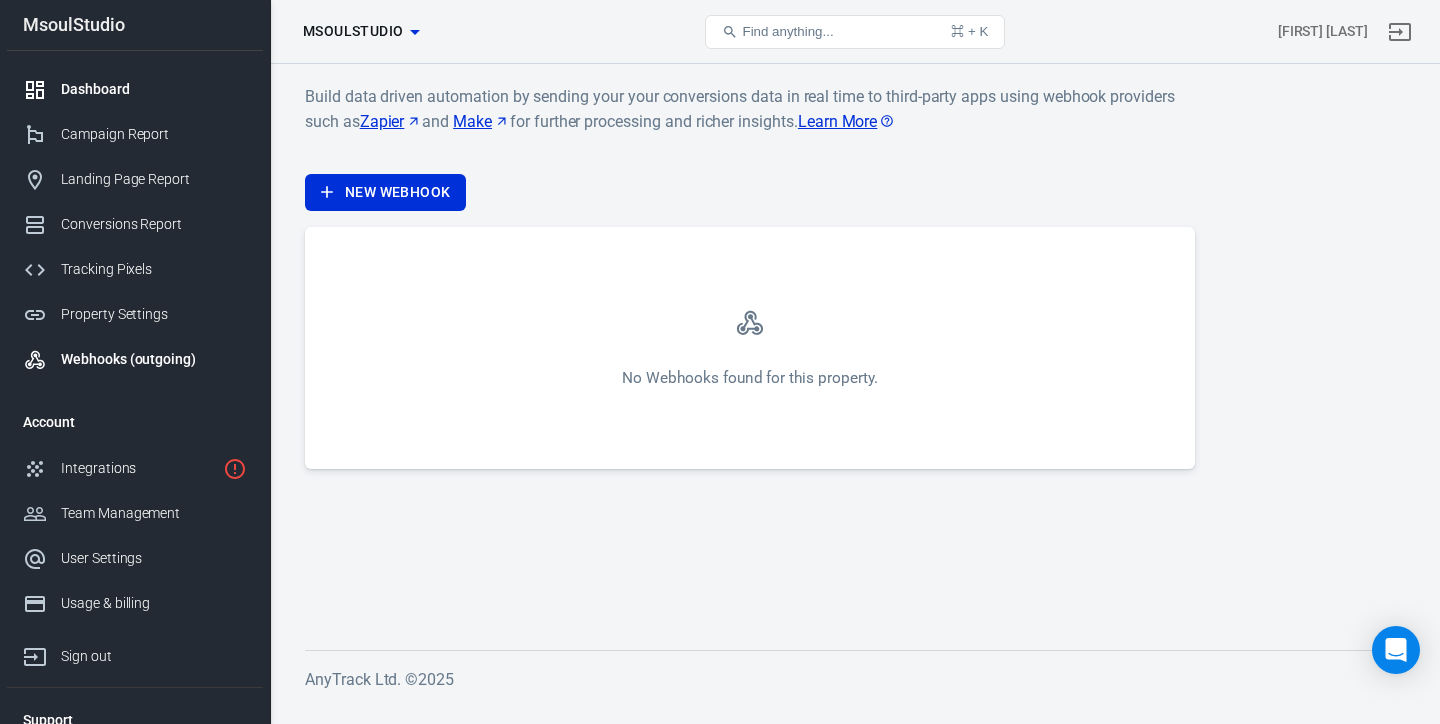 click on "Dashboard" at bounding box center [154, 89] 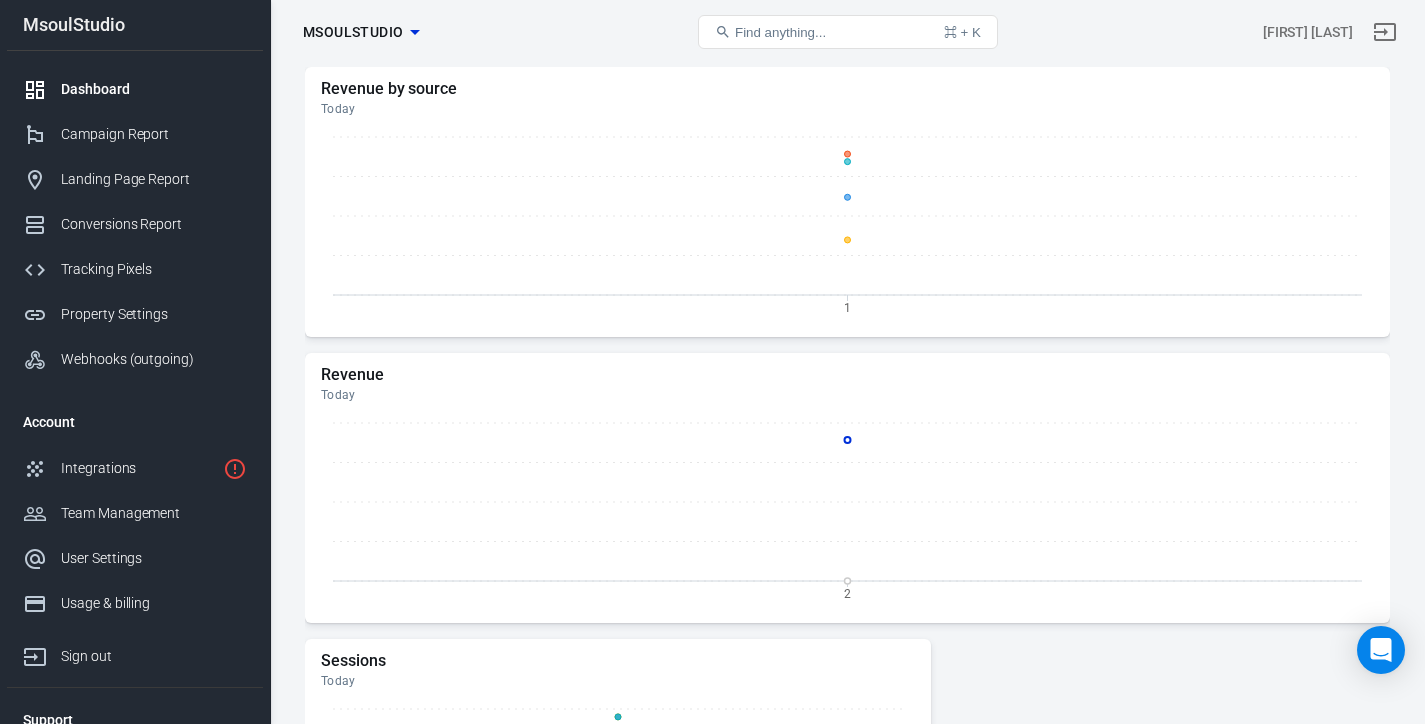 scroll, scrollTop: 339, scrollLeft: 0, axis: vertical 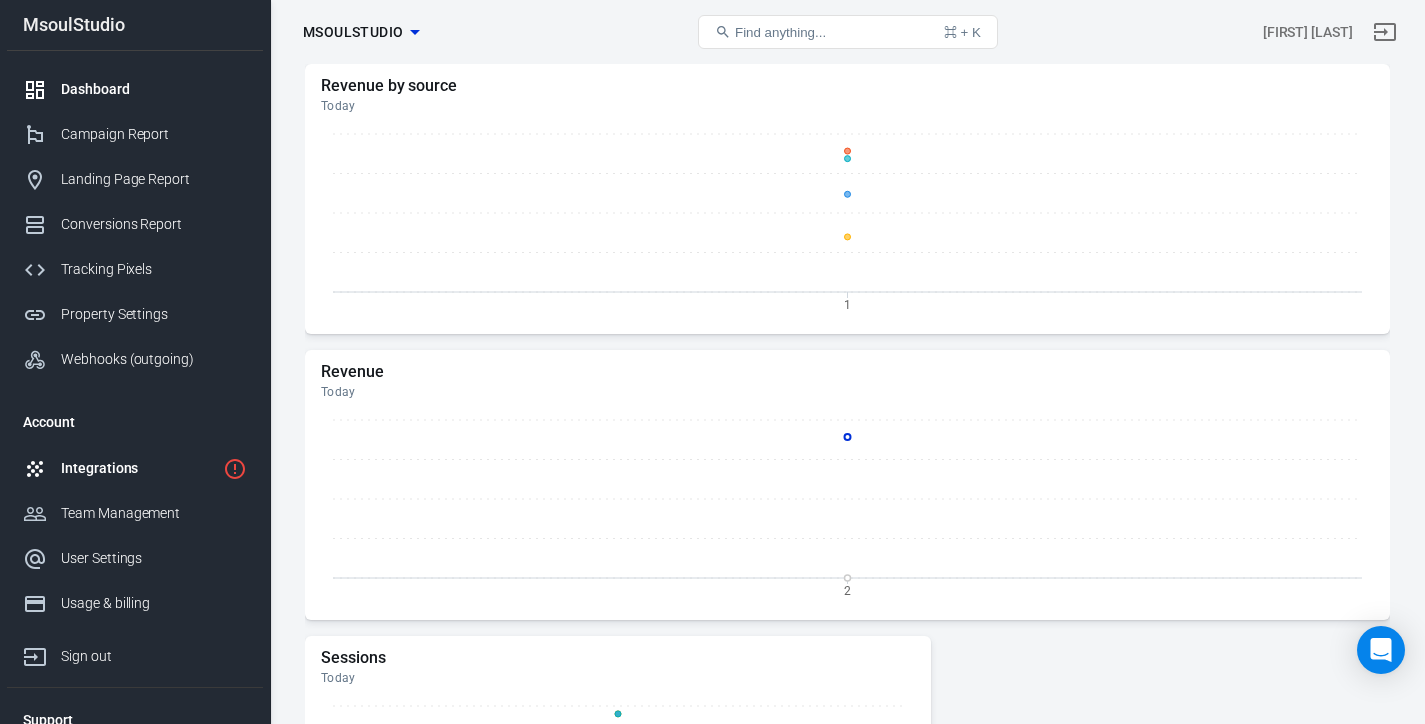click on "Integrations" at bounding box center [138, 468] 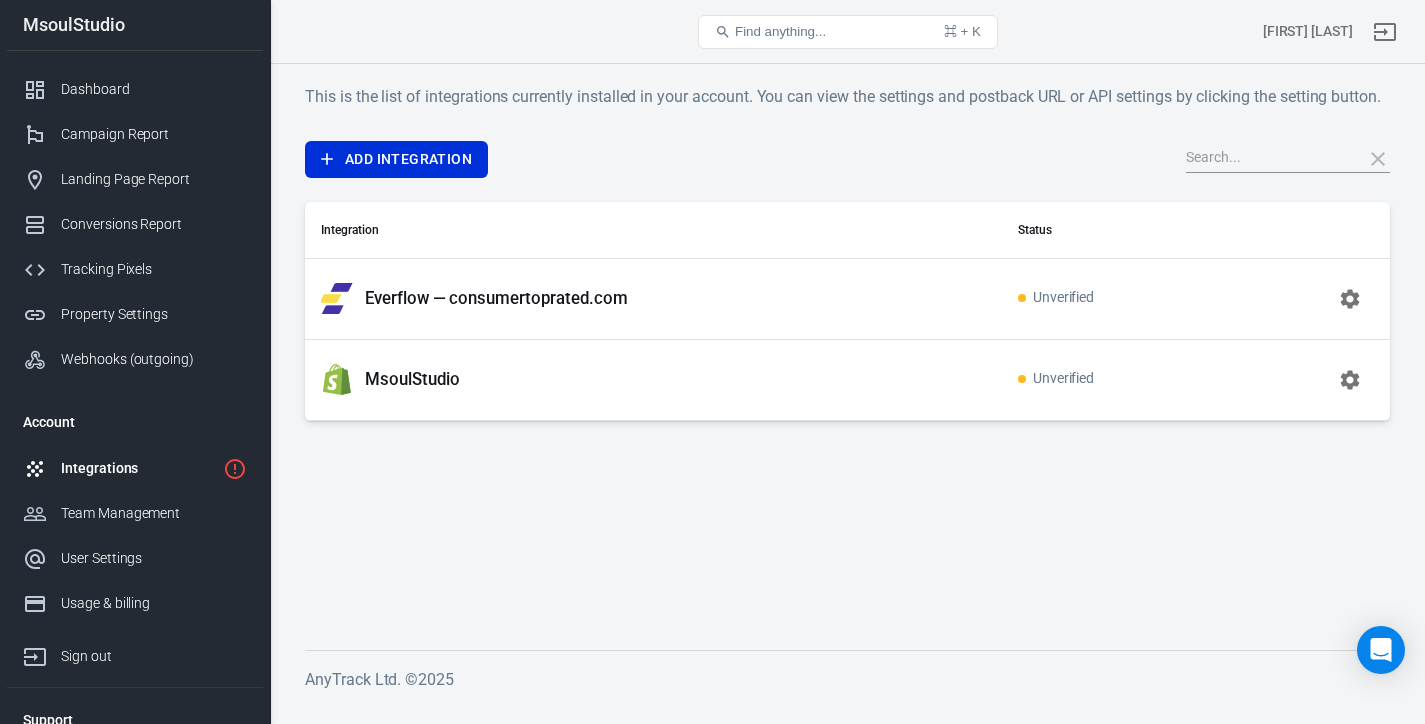 scroll, scrollTop: 0, scrollLeft: 0, axis: both 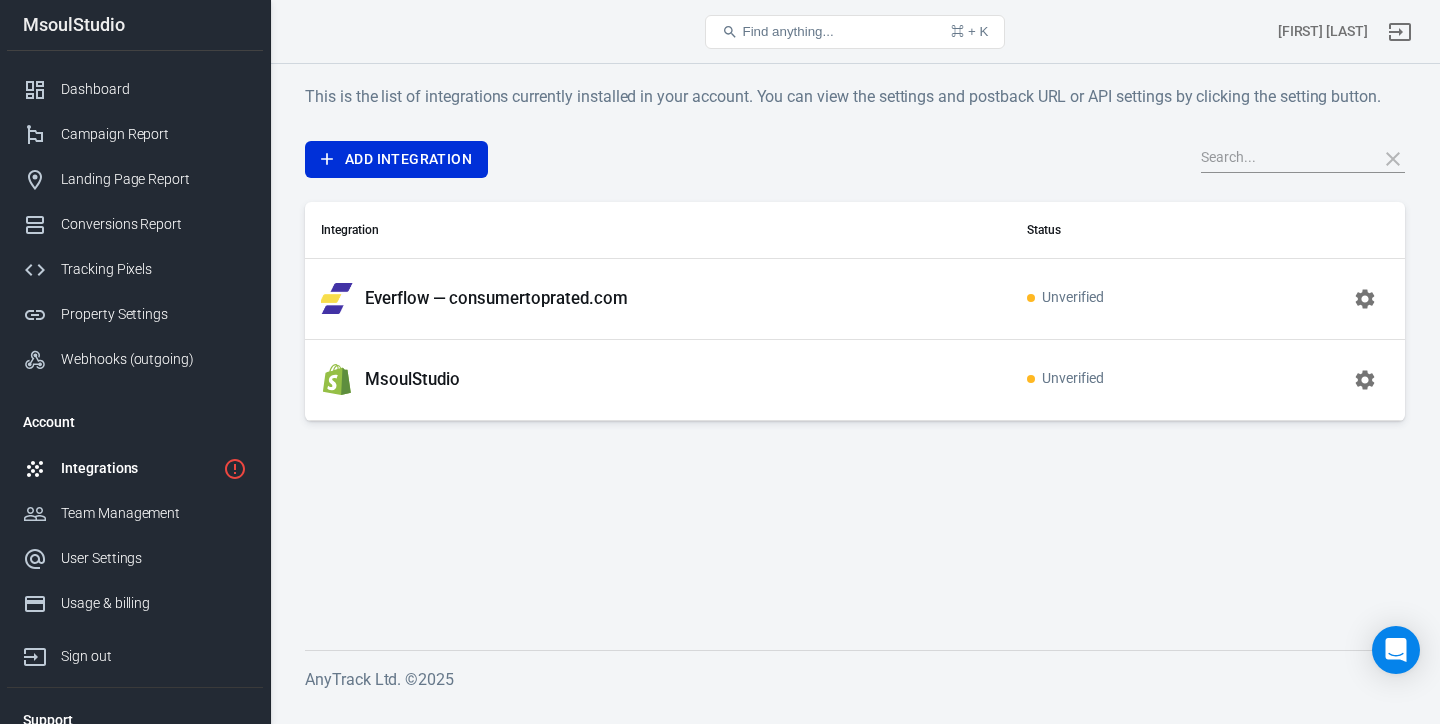 click on "MsoulStudio" at bounding box center [658, 380] 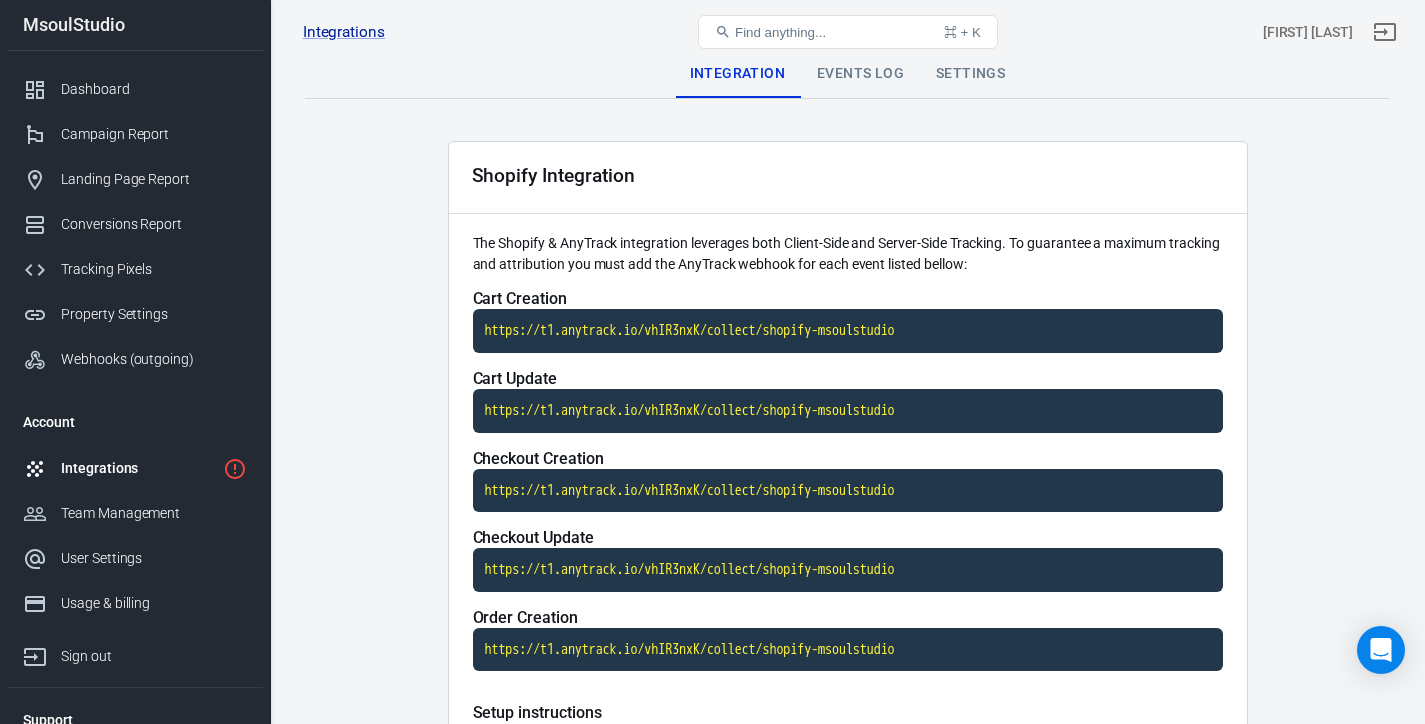 click on "Integration Events Log Settings Shopify Integration The Shopify & AnyTrack integration leverages both Client-Side and Server-Side Tracking. To guarantee a maximum tracking and attribution you must add the AnyTrack webhook for each event listed bellow: Cart Creation https://t1.anytrack.io/vhIR3nxK/collect/shopify-msoulstudio Cart Update https://t1.anytrack.io/vhIR3nxK/collect/shopify-msoulstudio Checkout Creation https://t1.anytrack.io/vhIR3nxK/collect/shopify-msoulstudio Checkout Update https://t1.anytrack.io/vhIR3nxK/collect/shopify-msoulstudio Order Creation https://t1.anytrack.io/vhIR3nxK/collect/shopify-msoulstudio Setup instructions Copy the Webhook URL Go to your Shopify Admin Panel Navigate to Settings >> Notification Scroll down to the Webhooks section and click on "Create webhook" Select the event you want to track Leave the format as JSON Paste the Webhook Update the Webhook API version to Latest Click on "Save webhook" Repeat these steps for all events listed above Note : You will also need to" at bounding box center [847, 773] 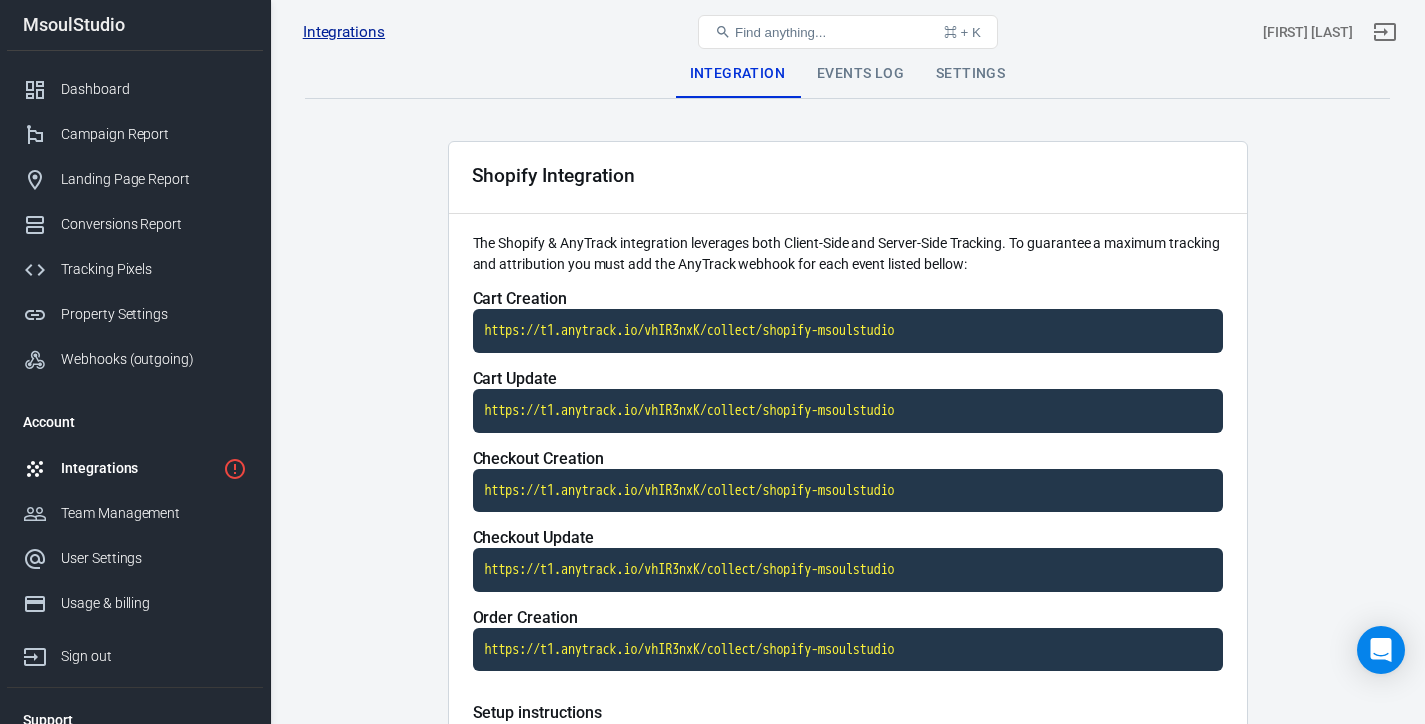 click on "Integrations" at bounding box center [344, 32] 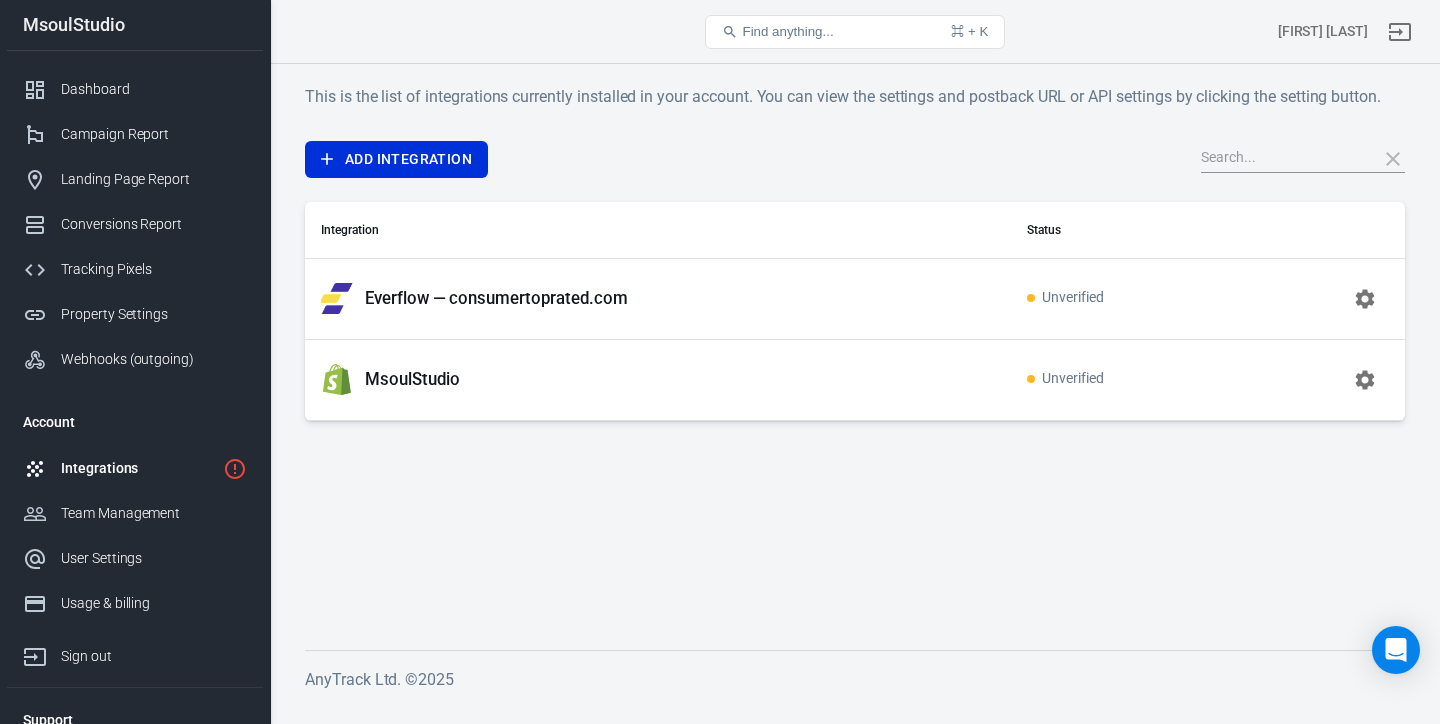 click on "Everflow — consumertoprated.com" at bounding box center [496, 298] 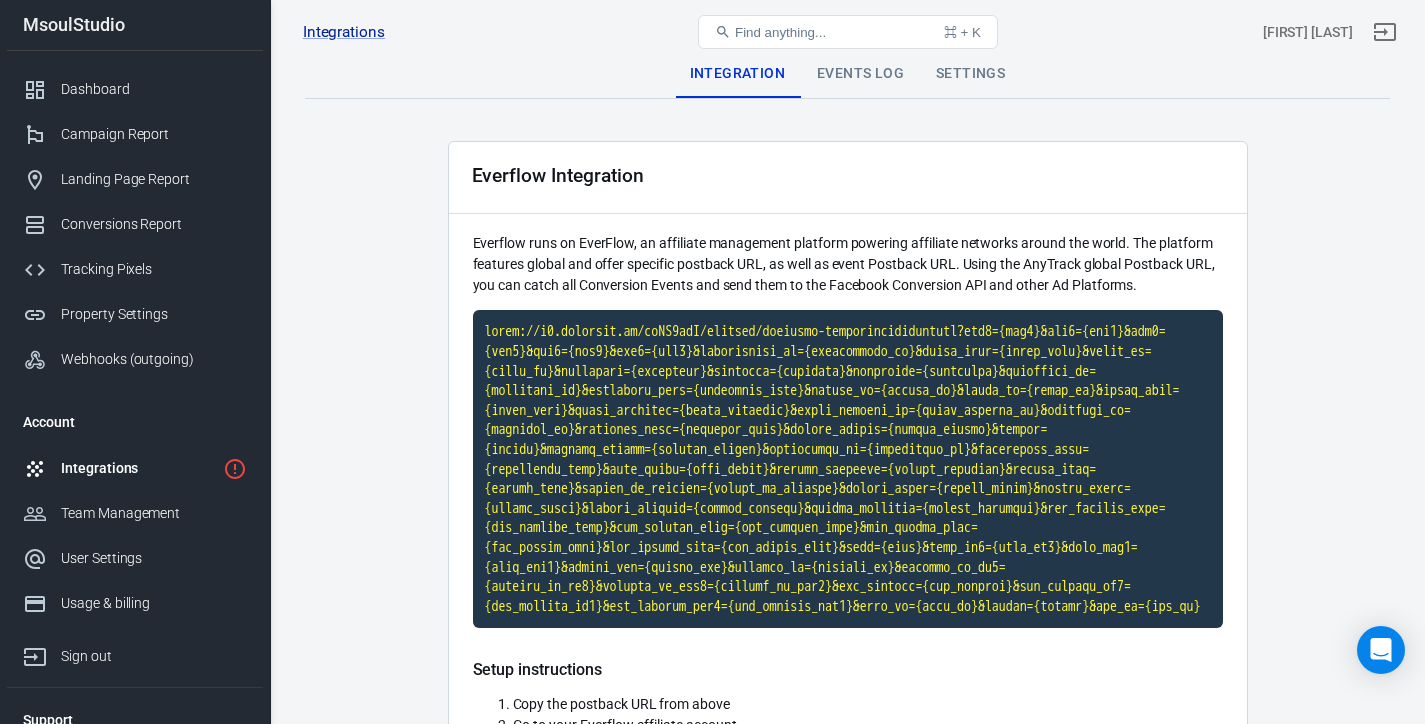 scroll, scrollTop: 0, scrollLeft: 0, axis: both 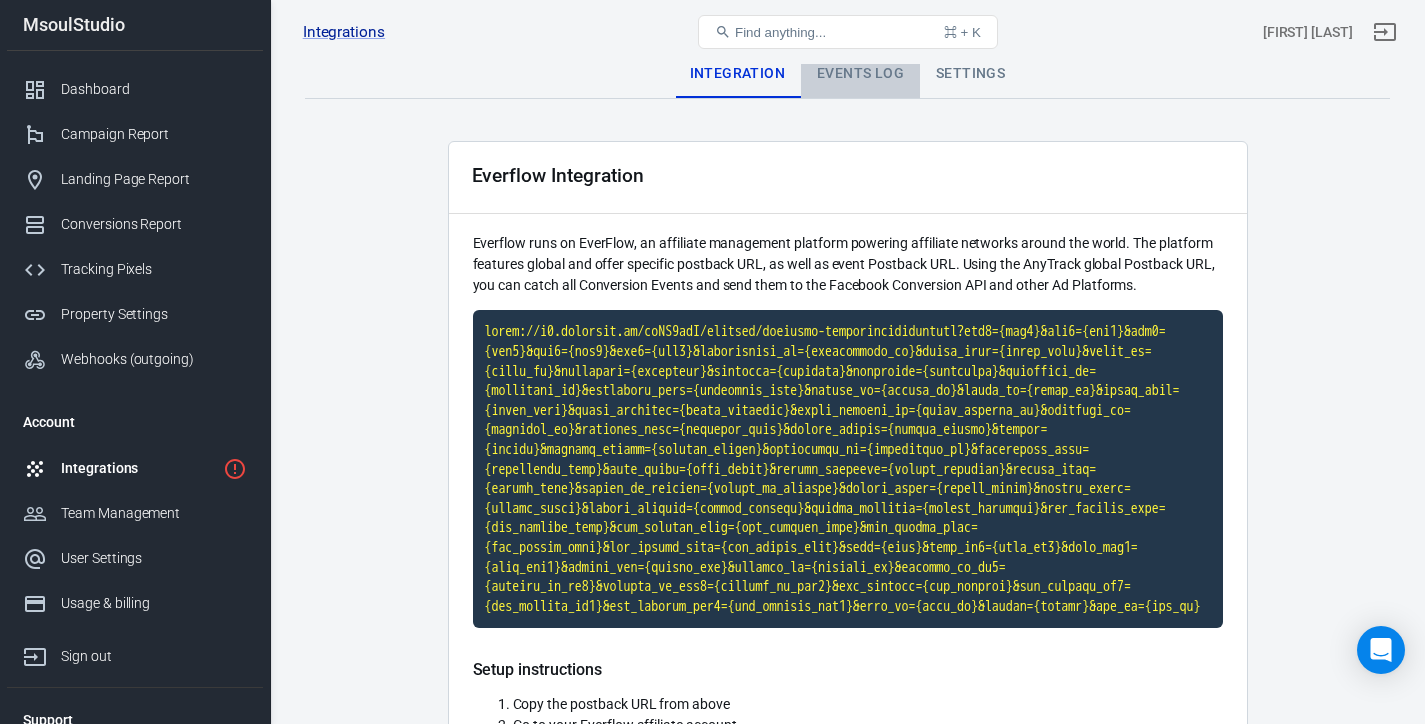 click on "Events Log" at bounding box center [860, 74] 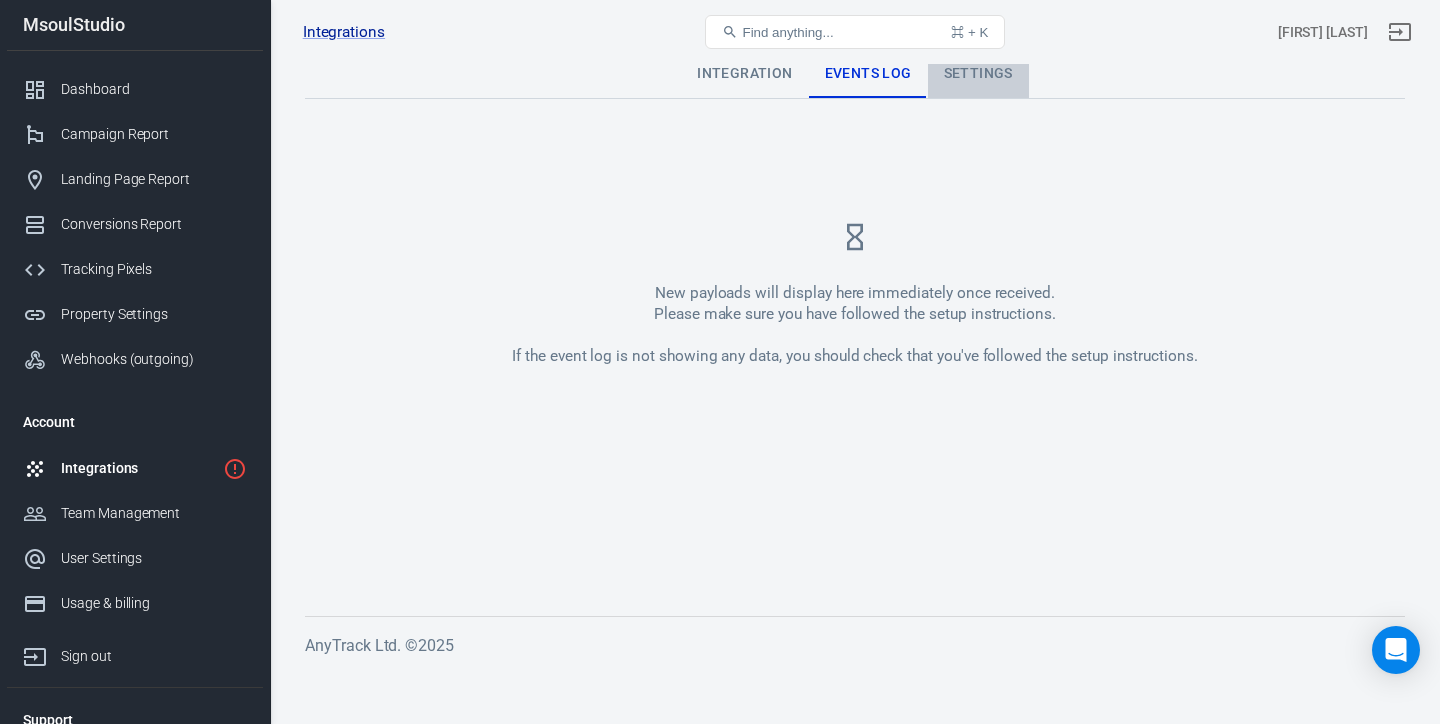 click on "Settings" at bounding box center [978, 74] 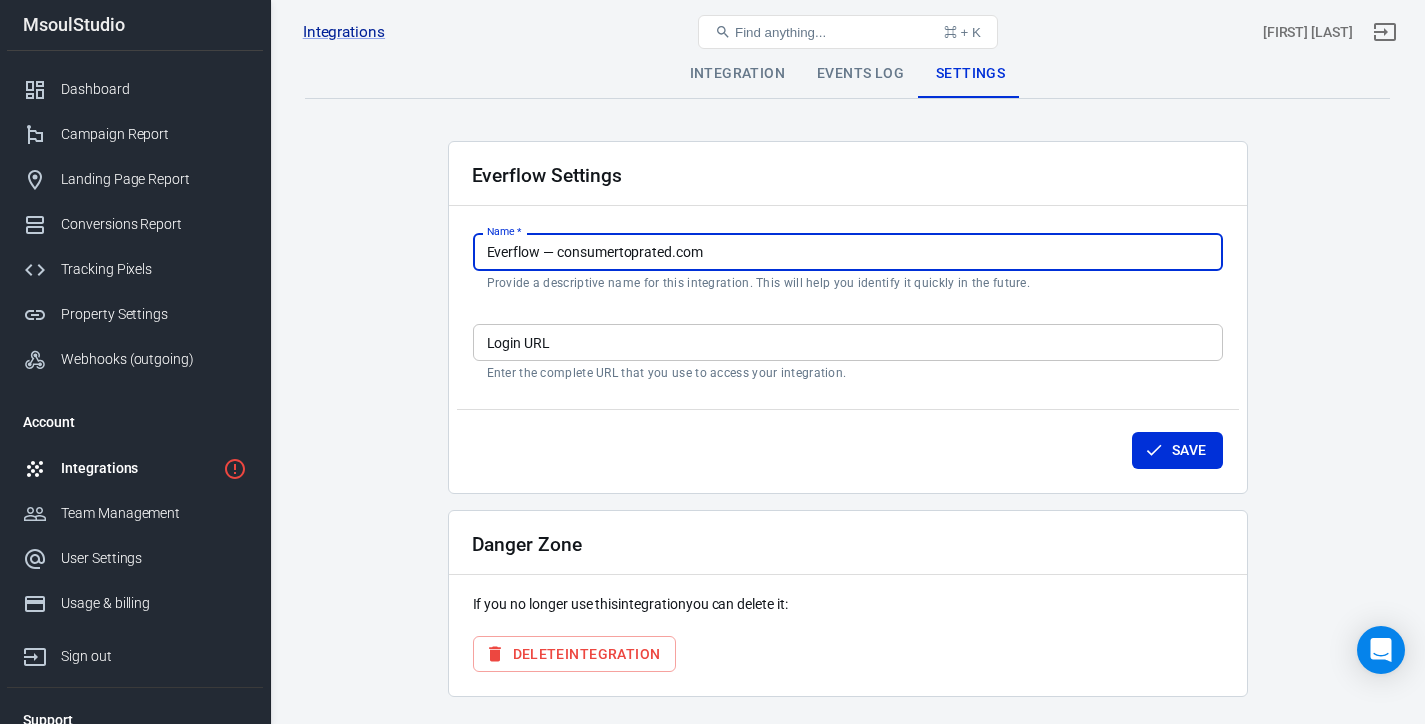 click on "Everflow — consumertoprated.com" at bounding box center [848, 251] 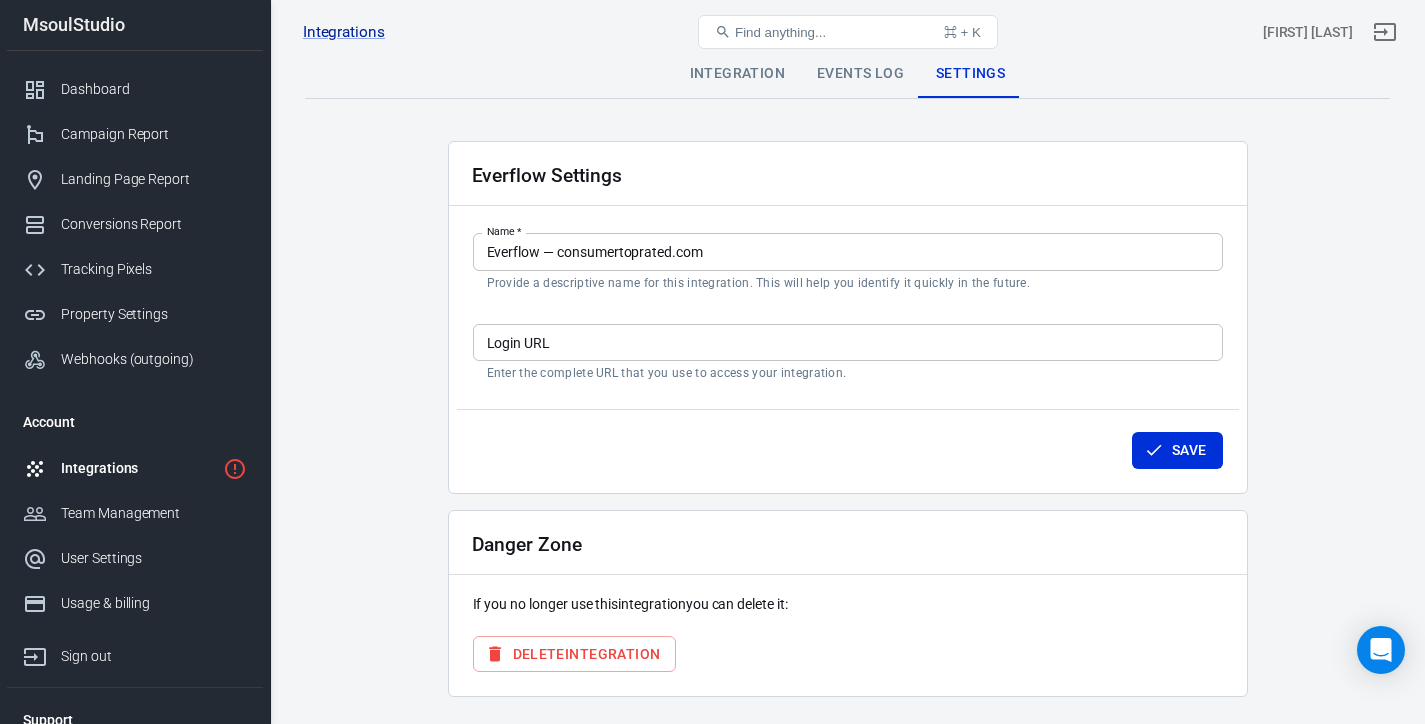 click on "Everflow Settings" at bounding box center (848, 174) 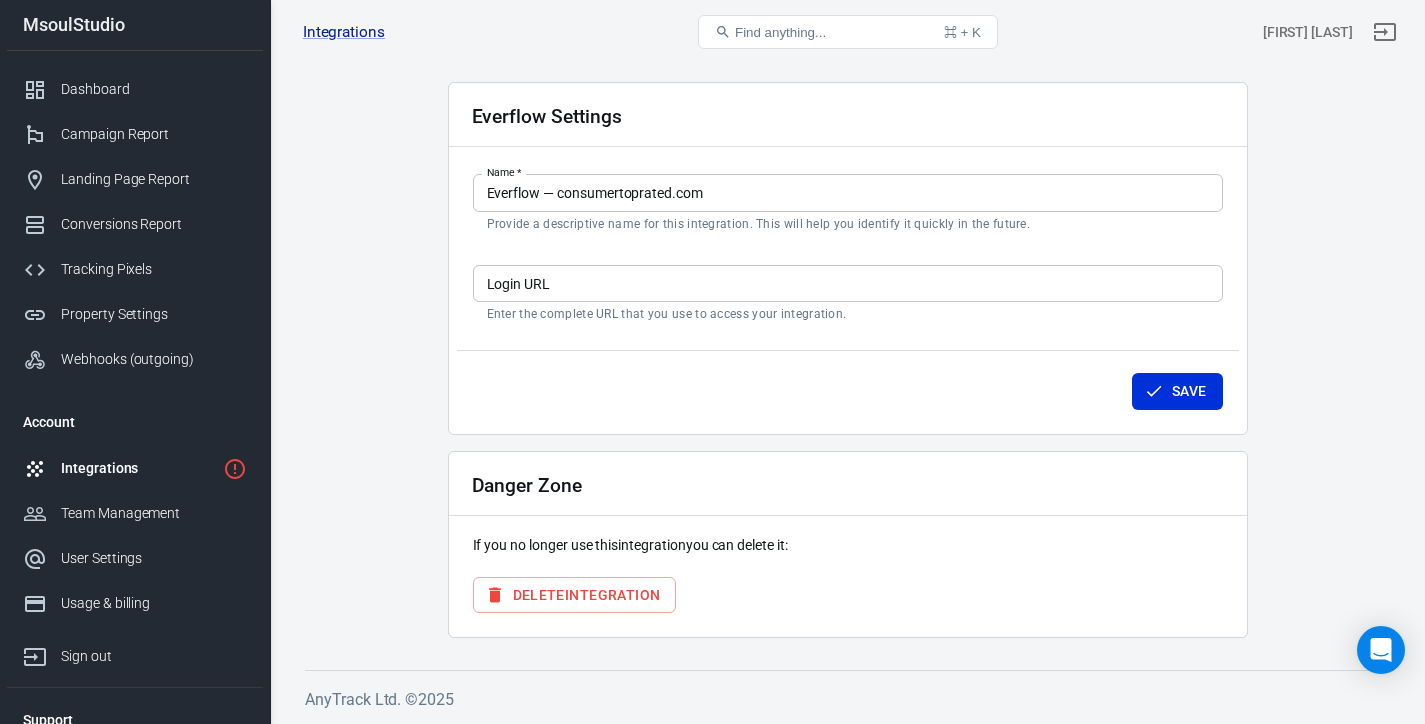 scroll, scrollTop: 58, scrollLeft: 0, axis: vertical 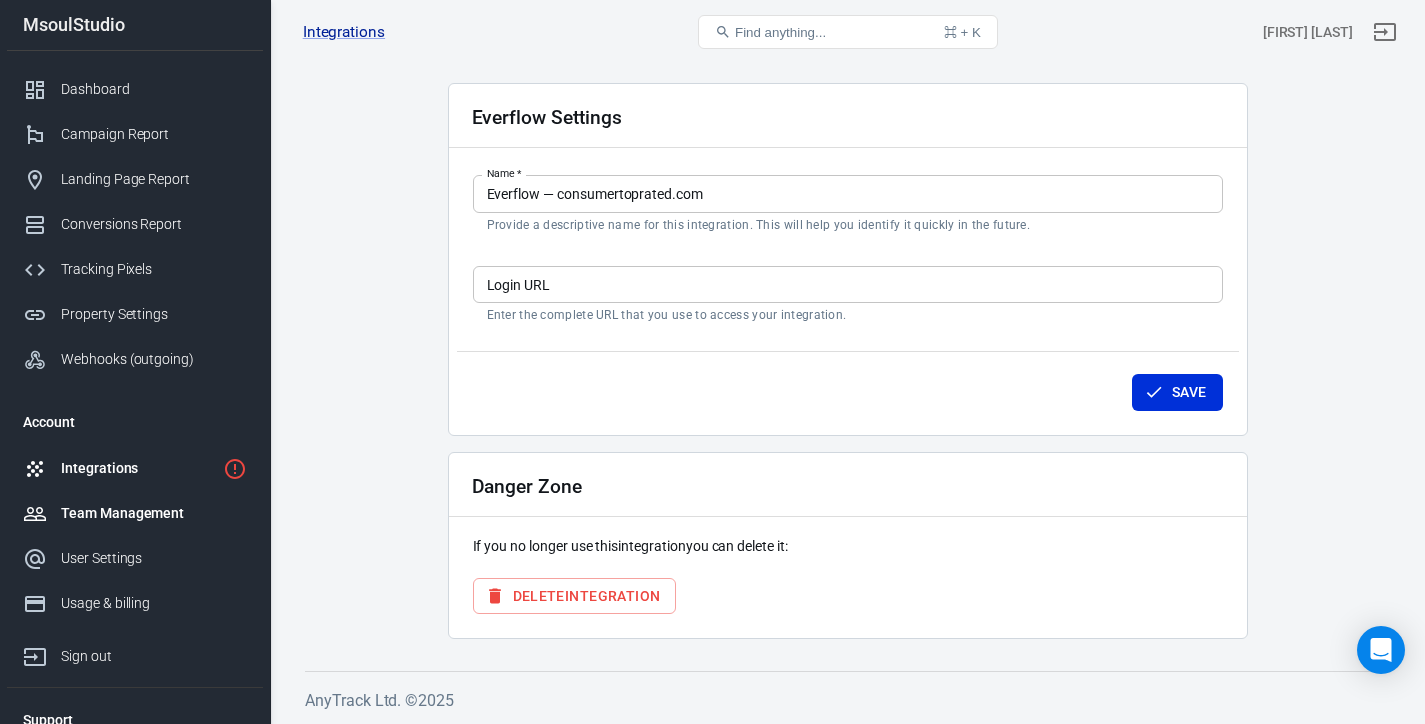 click on "Team Management" at bounding box center (154, 513) 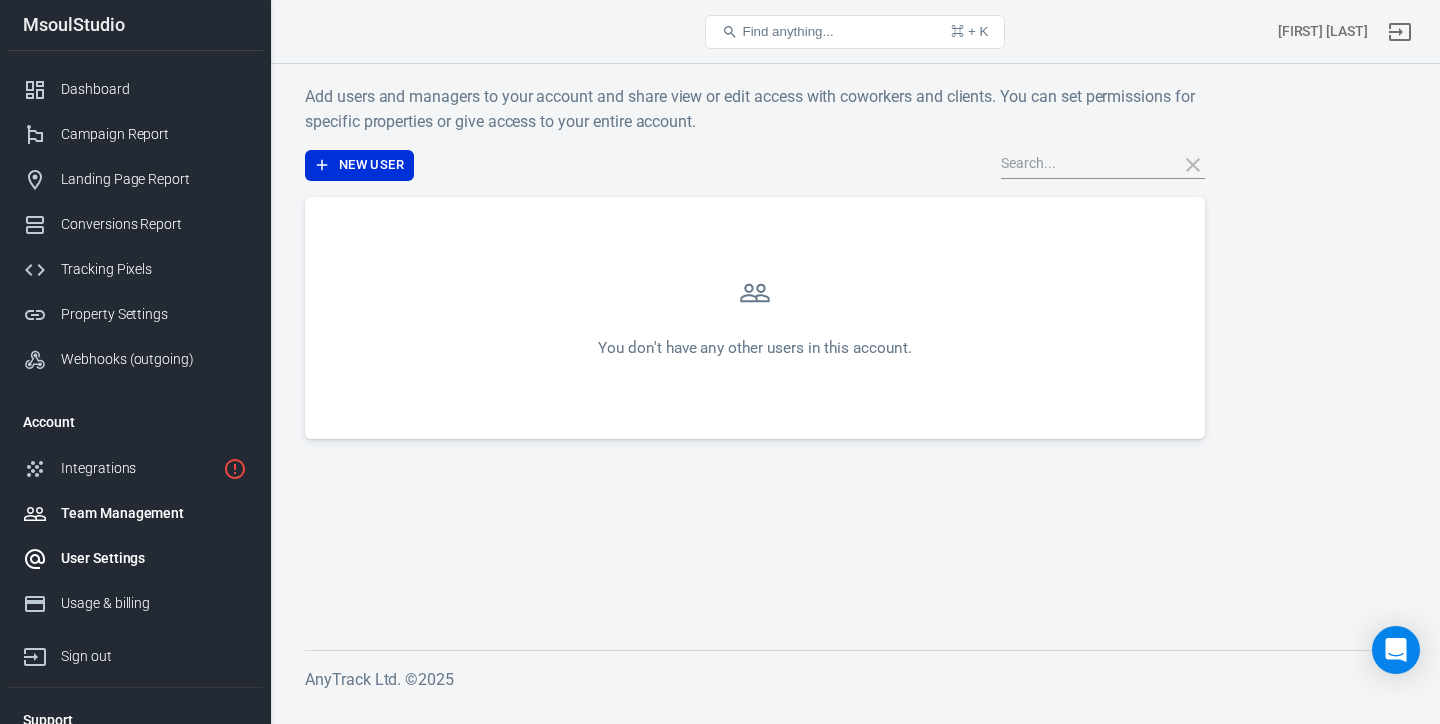 click on "User Settings" at bounding box center [154, 558] 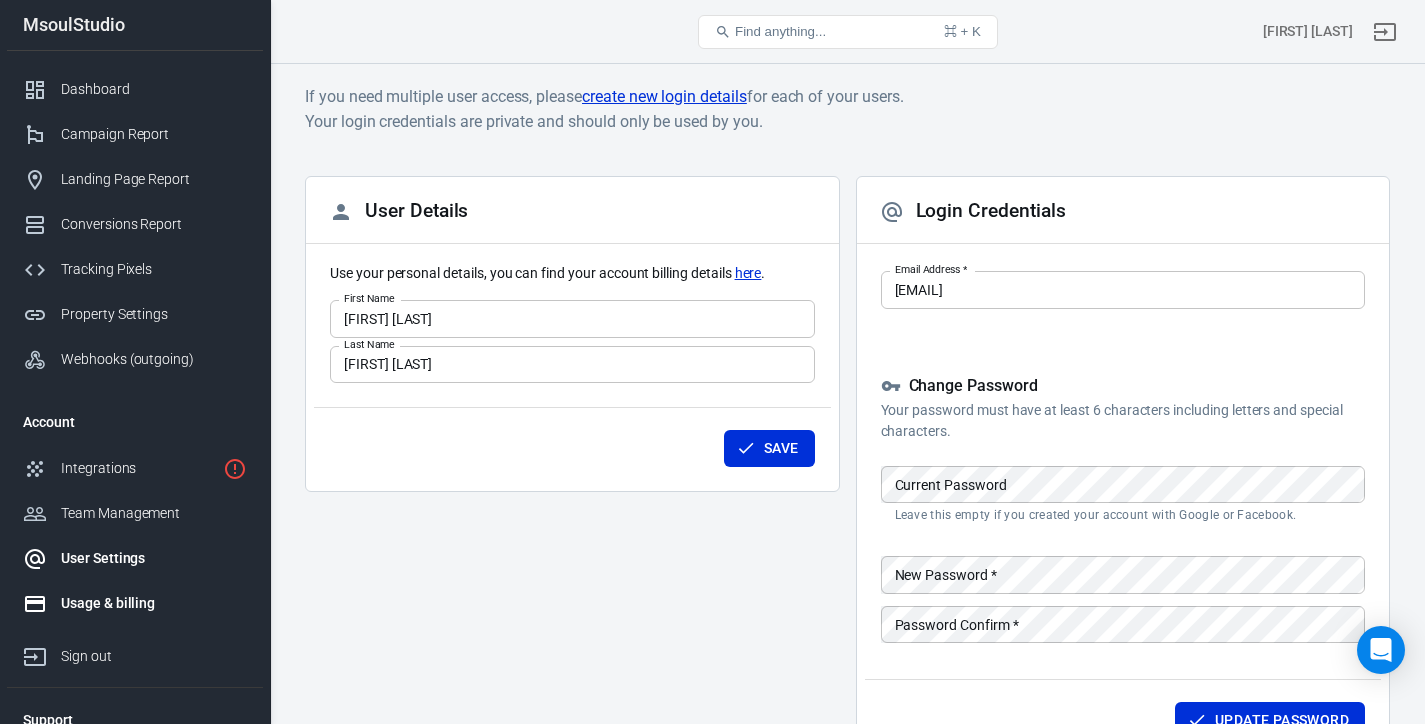 click on "Usage & billing" at bounding box center [135, 603] 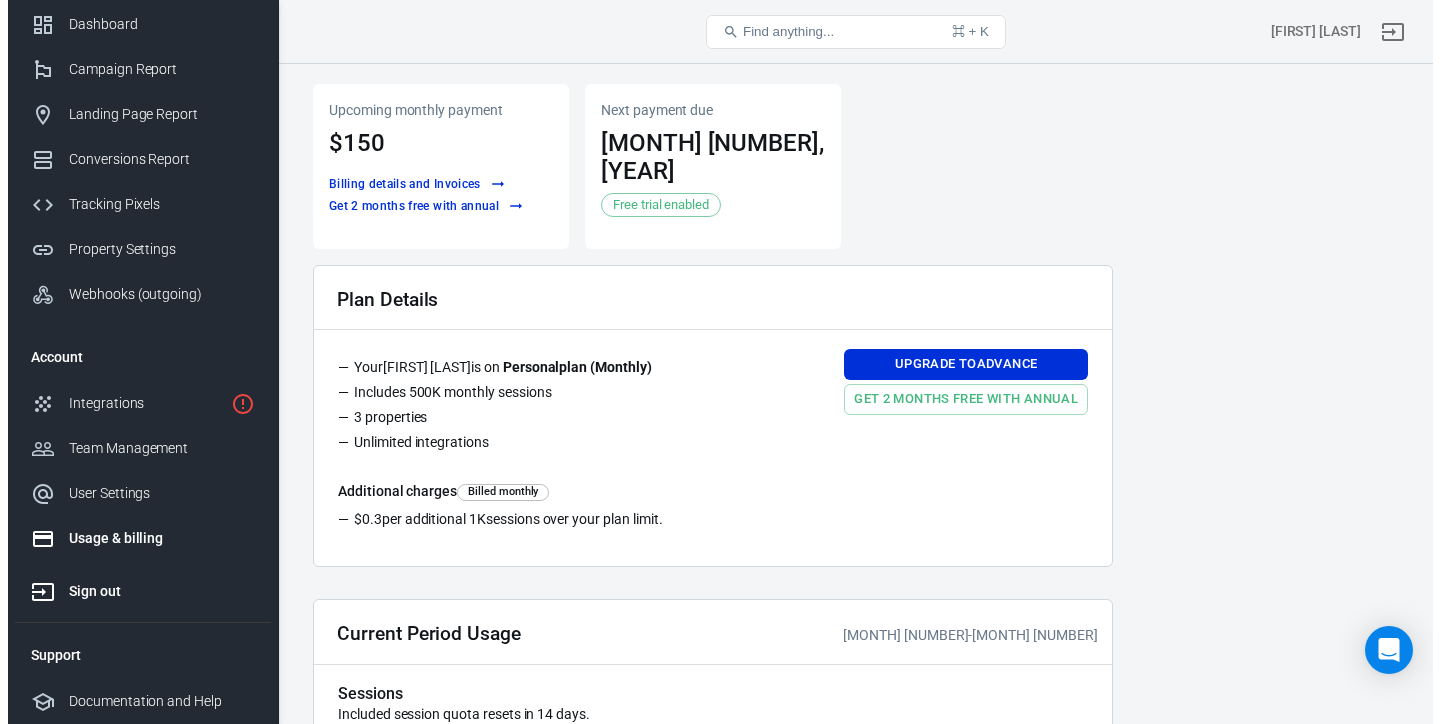 scroll, scrollTop: 72, scrollLeft: 0, axis: vertical 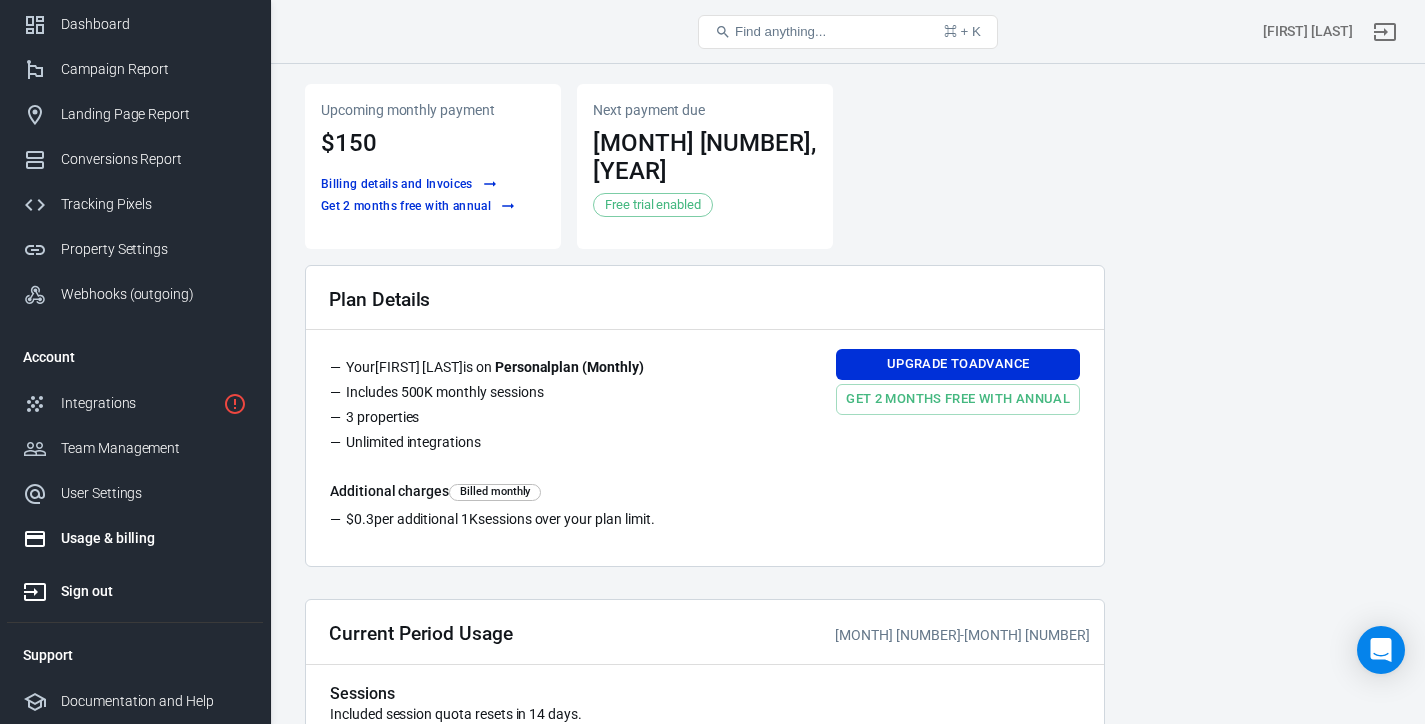 click on "Sign out" at bounding box center (154, 591) 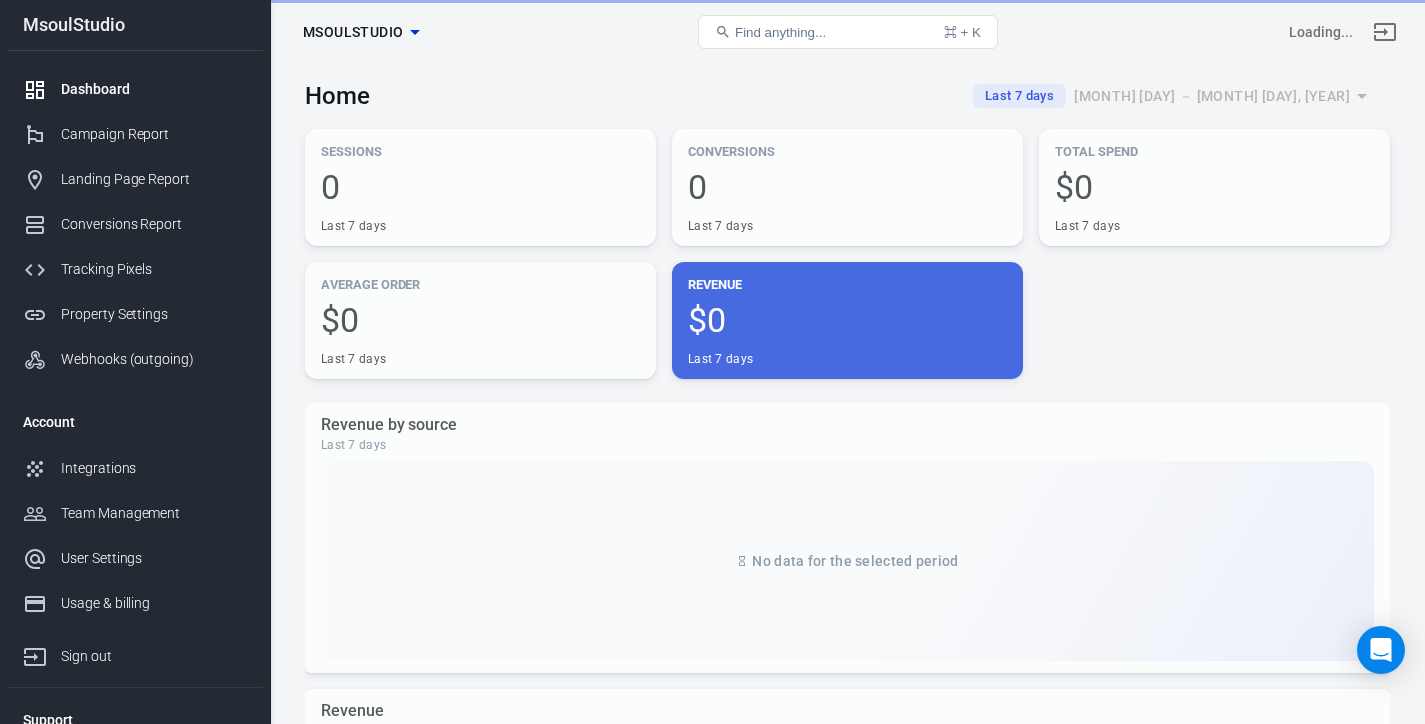 scroll, scrollTop: 0, scrollLeft: 0, axis: both 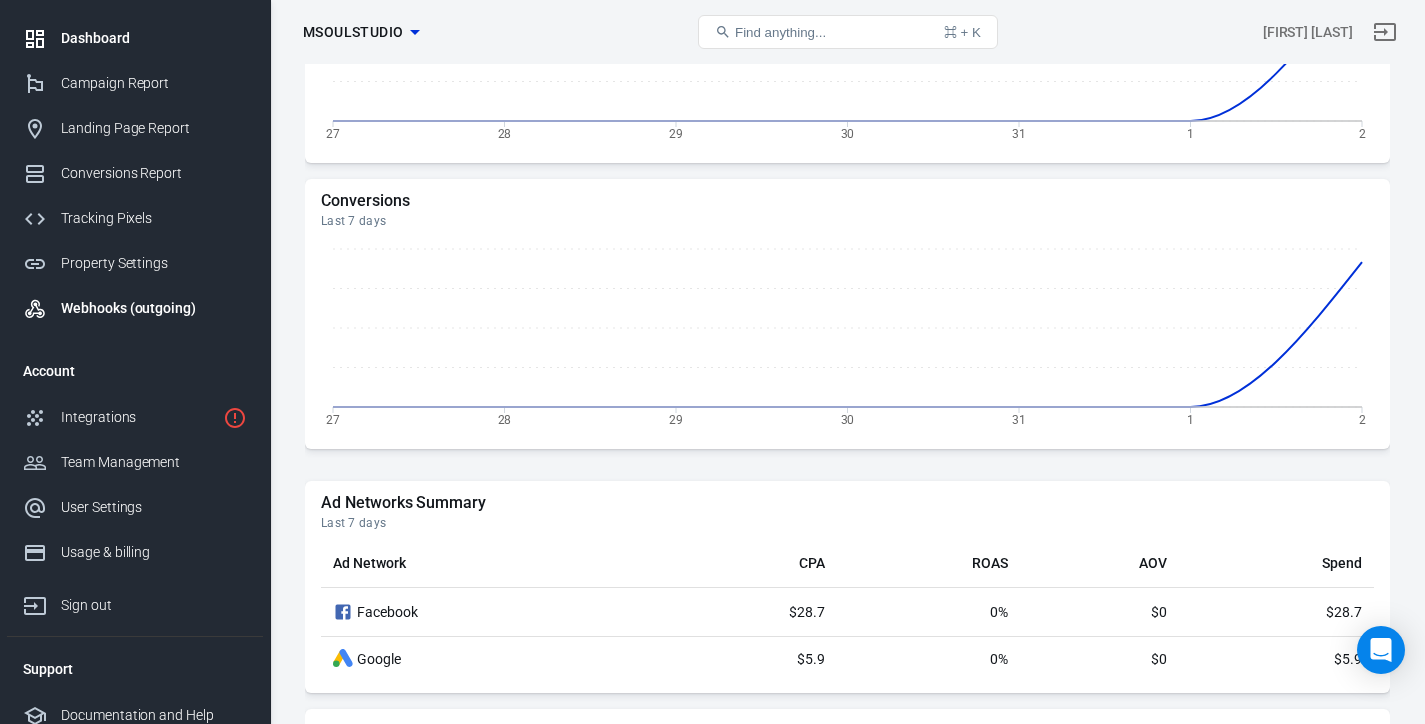 click on "Webhooks (outgoing)" at bounding box center [154, 308] 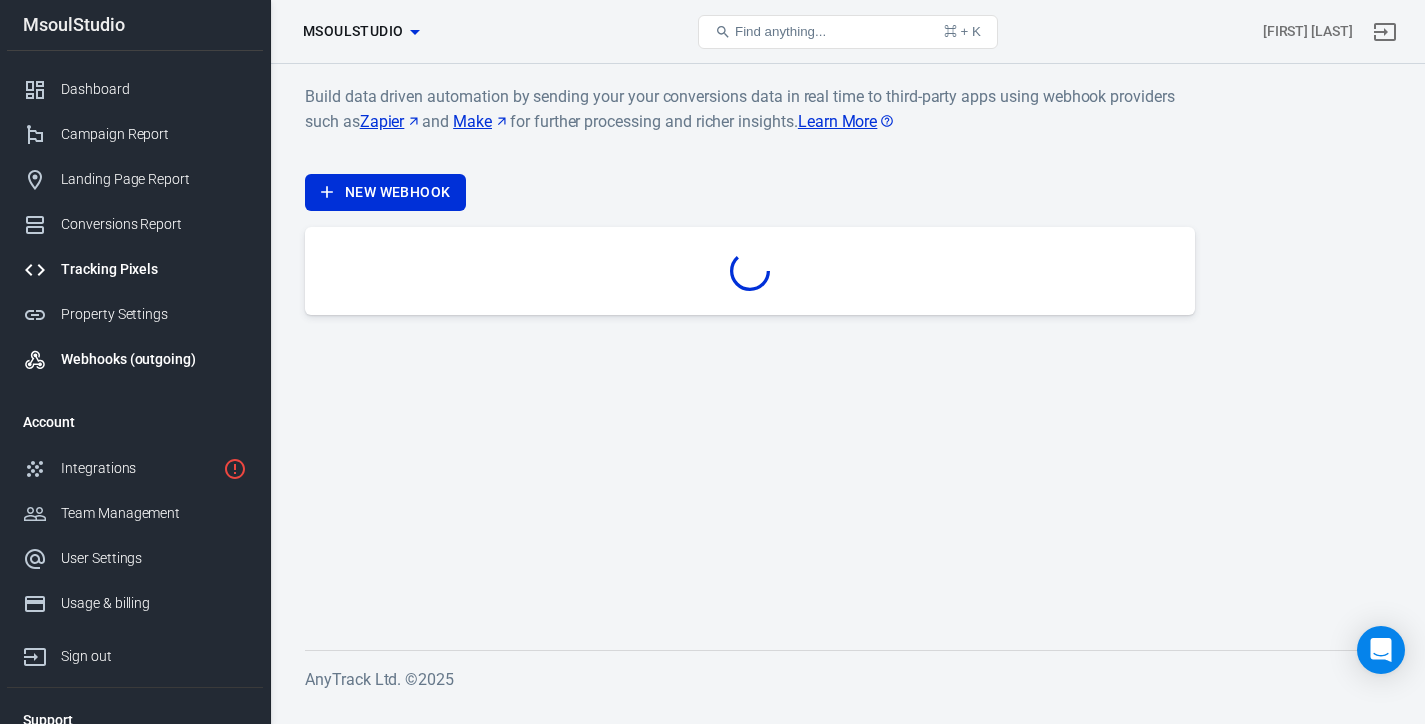 scroll, scrollTop: 0, scrollLeft: 0, axis: both 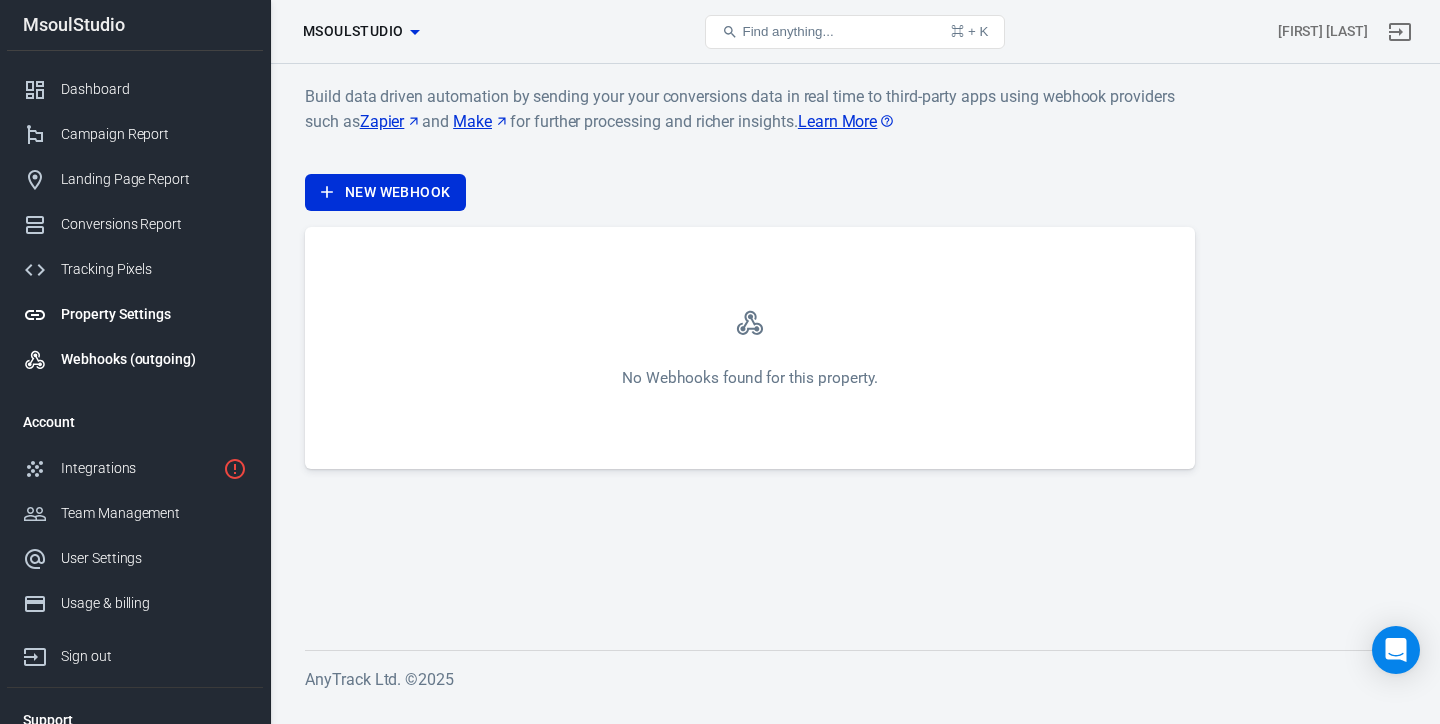 click on "Property Settings" at bounding box center [135, 314] 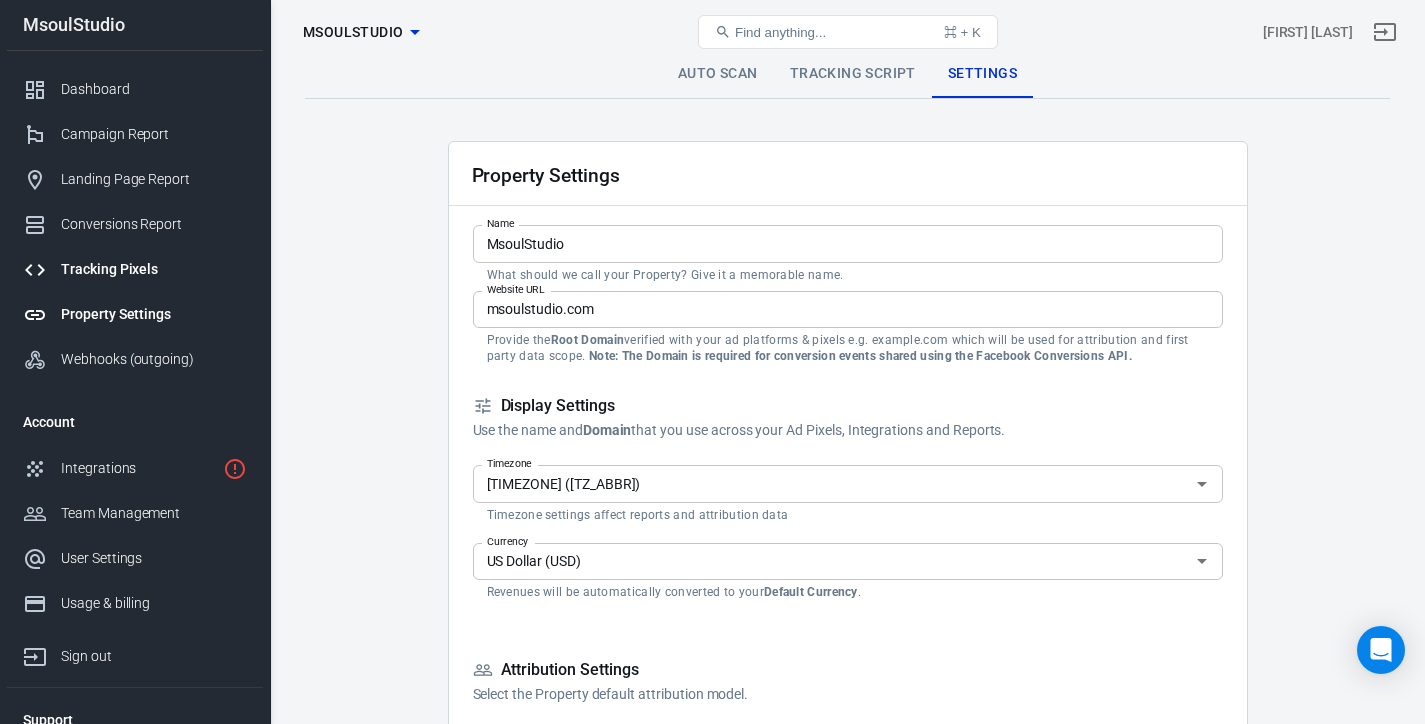 click on "Tracking Pixels" at bounding box center [154, 269] 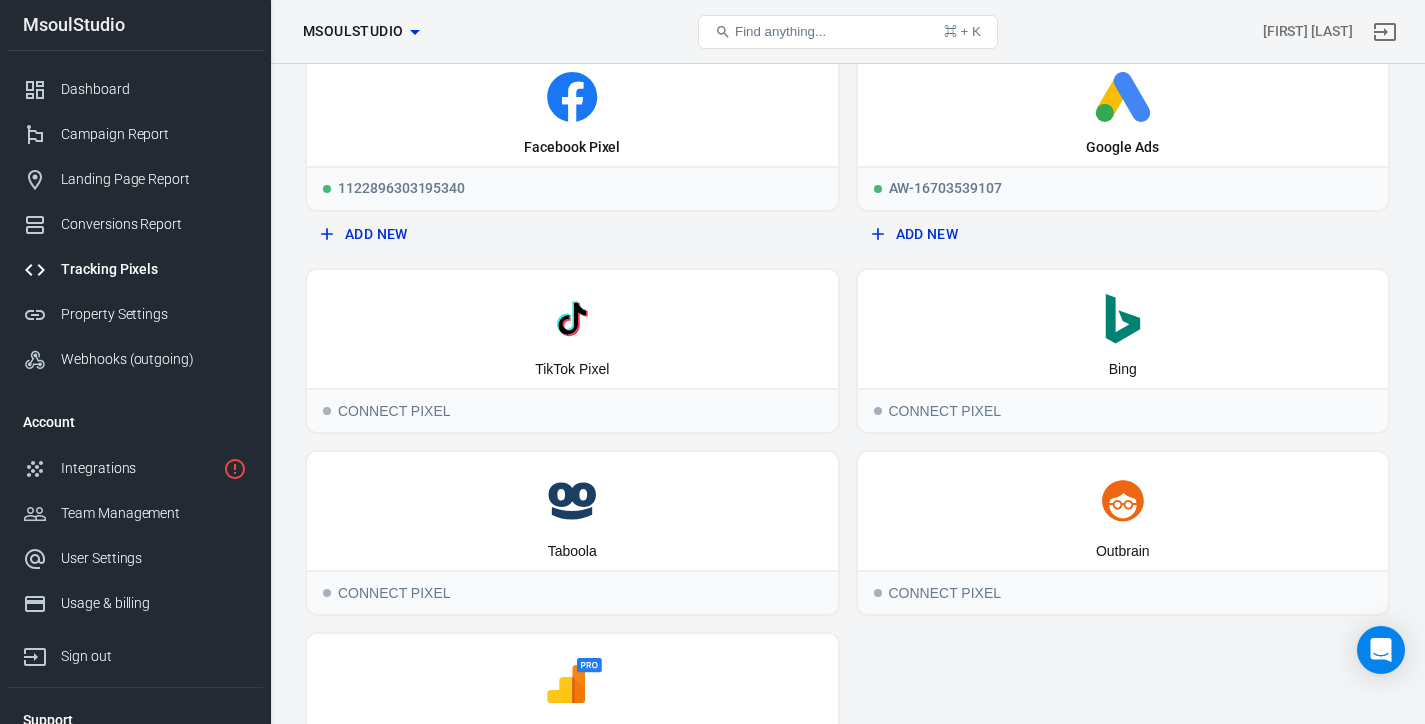 scroll, scrollTop: 69, scrollLeft: 0, axis: vertical 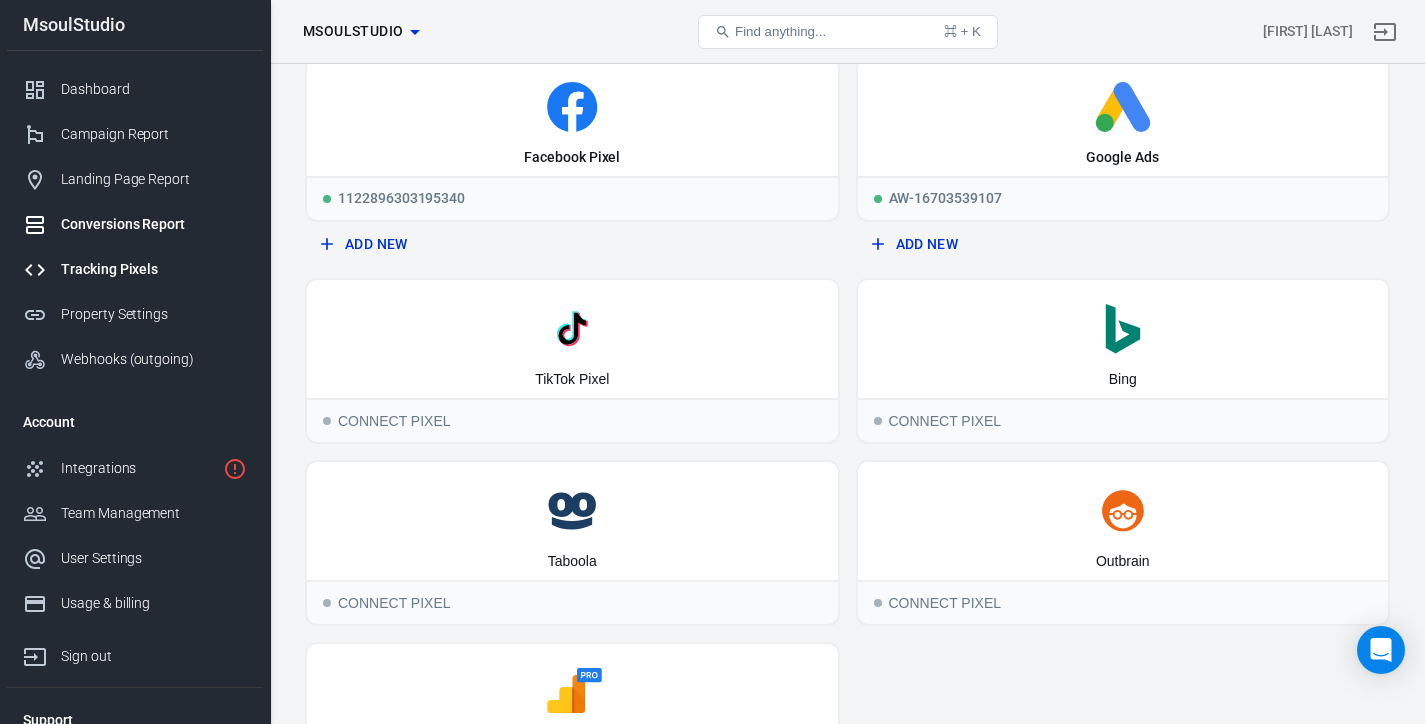 click on "Conversions Report" at bounding box center (154, 224) 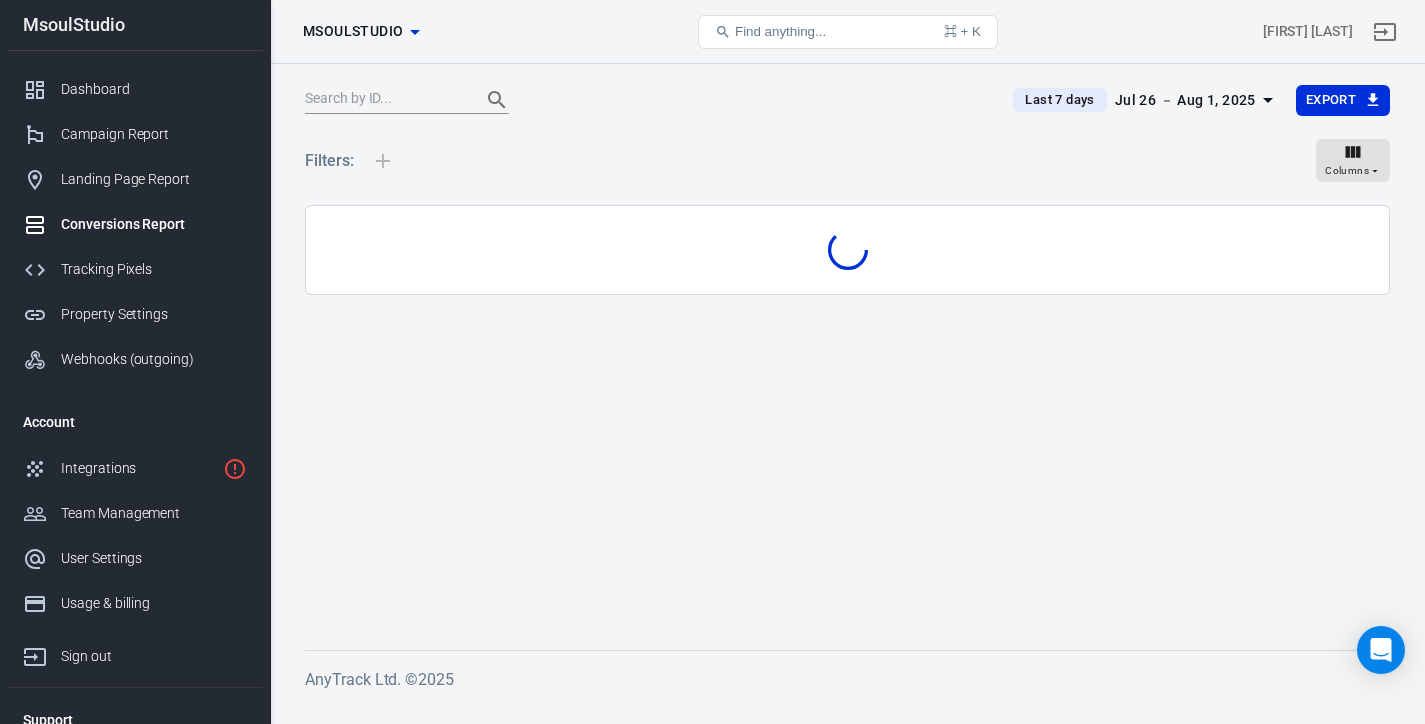 scroll, scrollTop: 0, scrollLeft: 0, axis: both 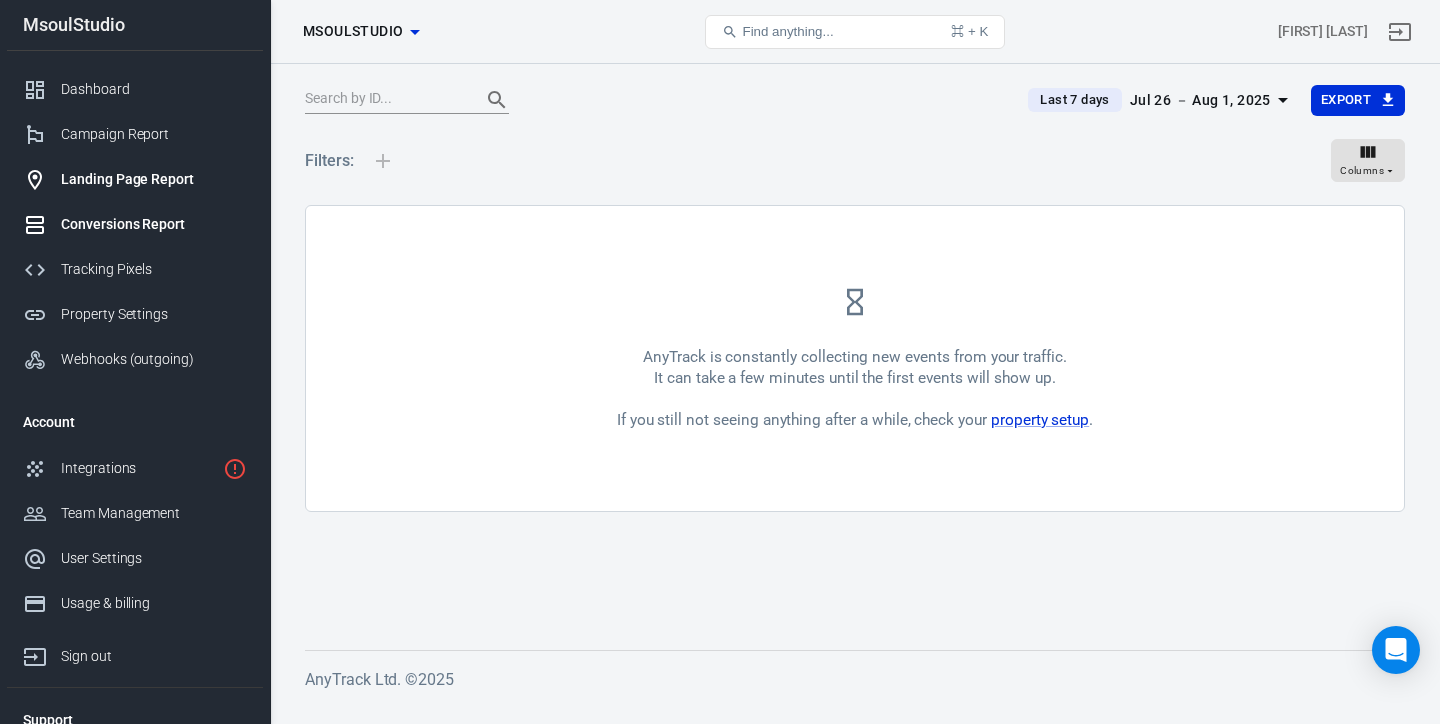 click on "Landing Page Report" at bounding box center (154, 179) 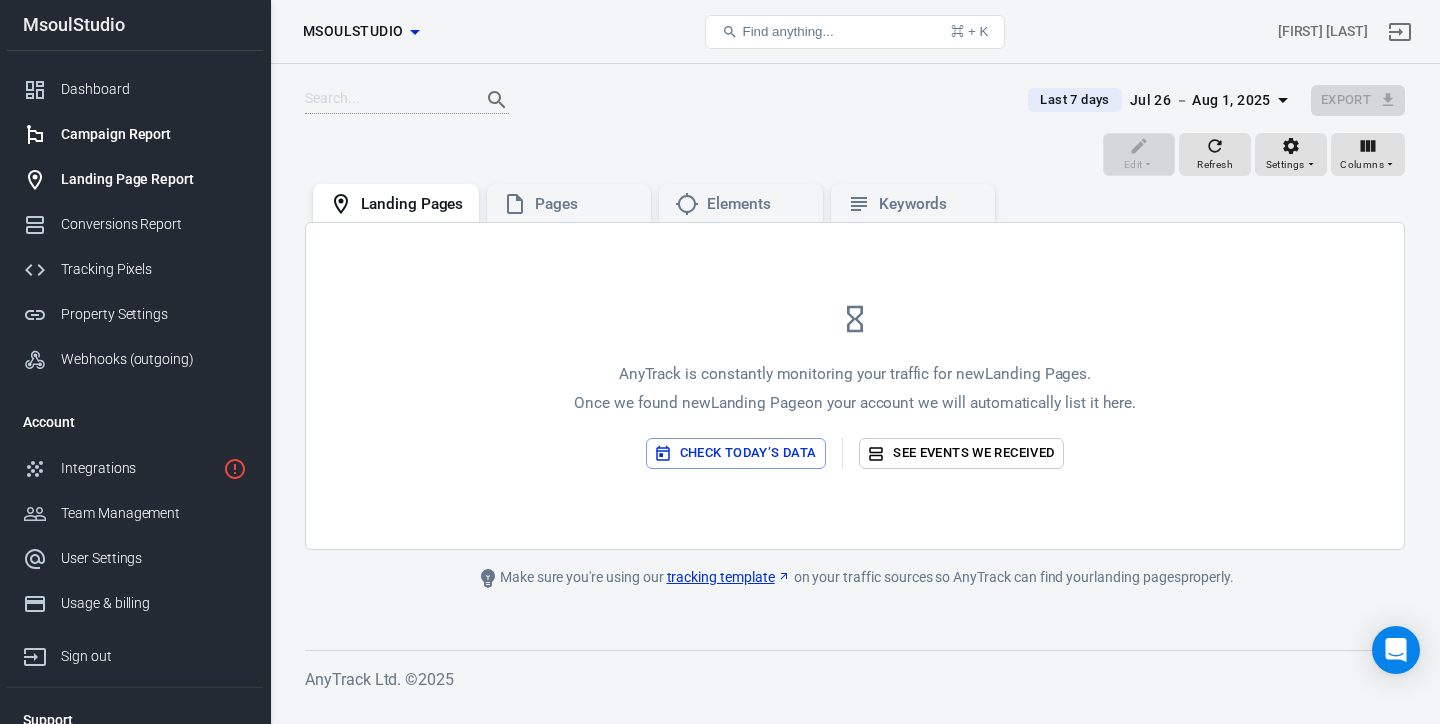click on "Campaign Report" at bounding box center (154, 134) 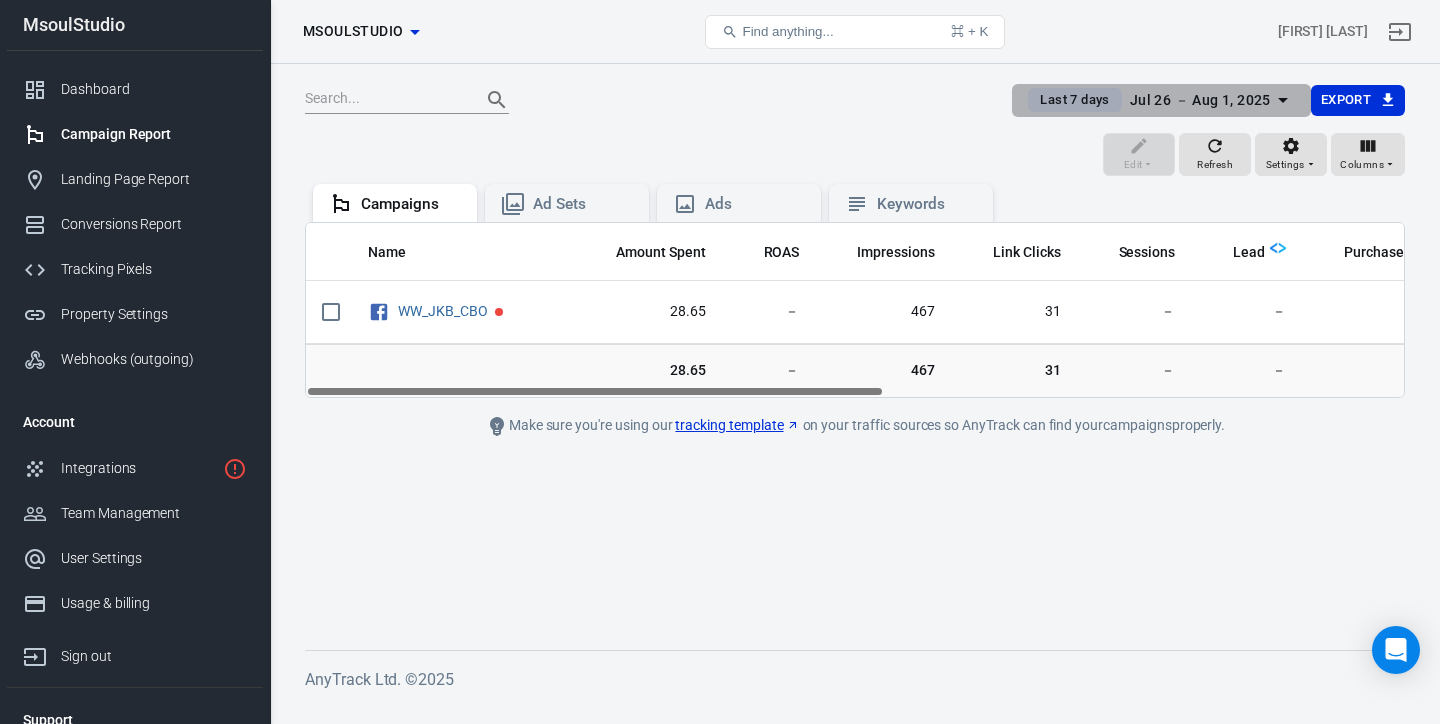 click on "Jul 26 － Aug 1, 2025" at bounding box center (1200, 100) 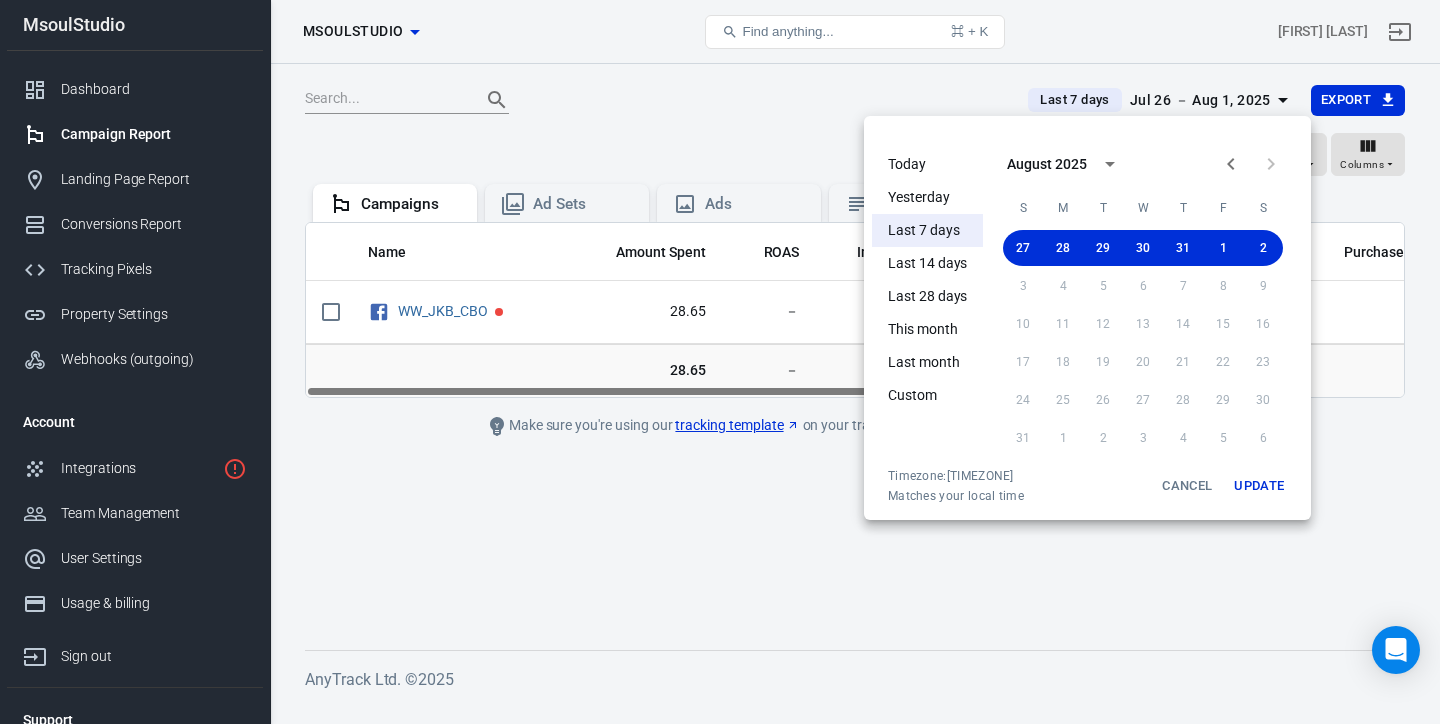 click on "Today" at bounding box center [927, 164] 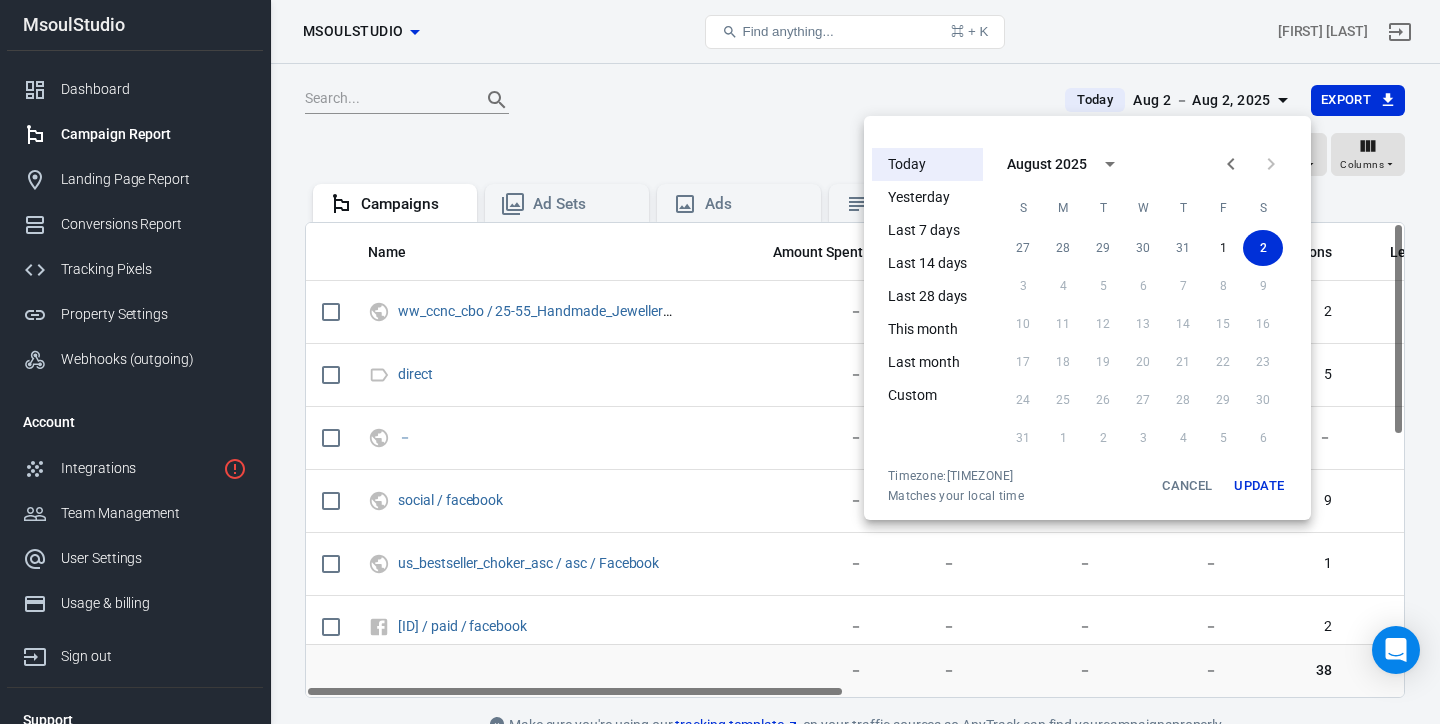 click on "Update" at bounding box center (1259, 486) 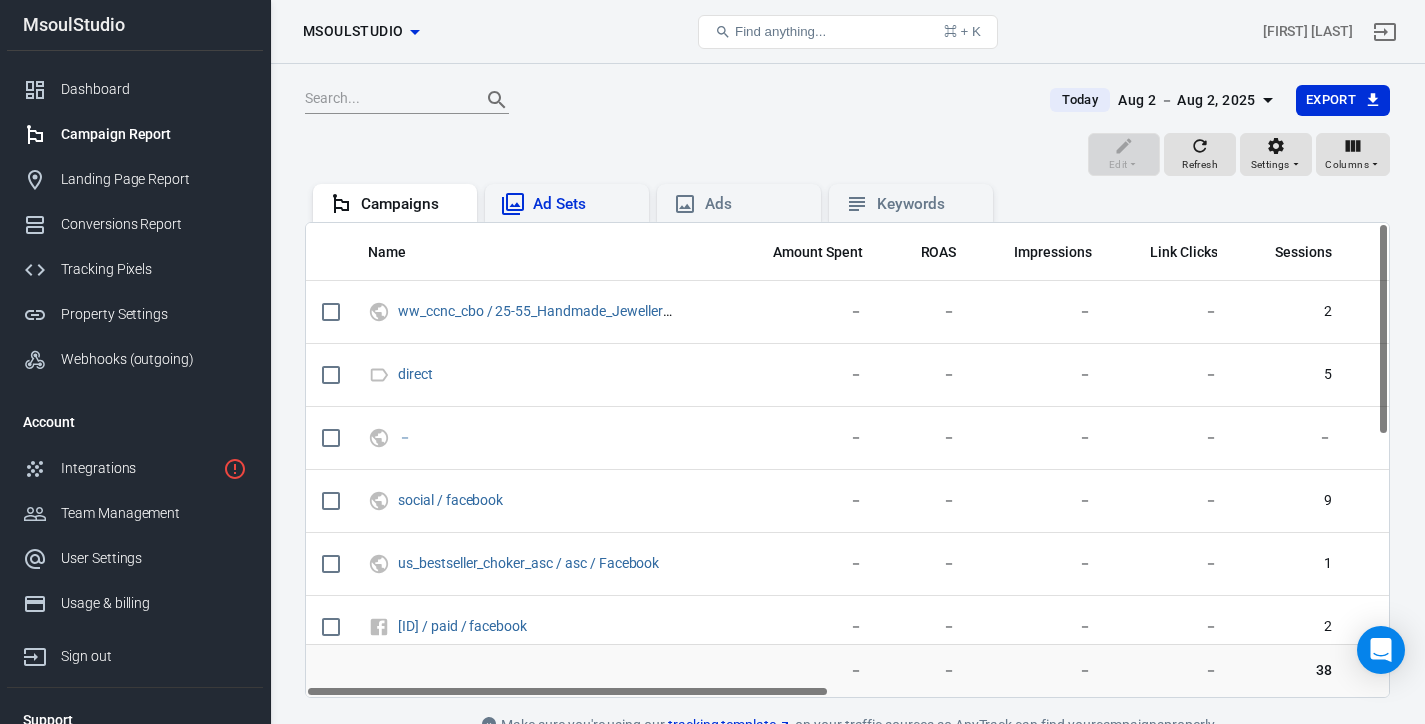 click on "Ad Sets" at bounding box center (583, 204) 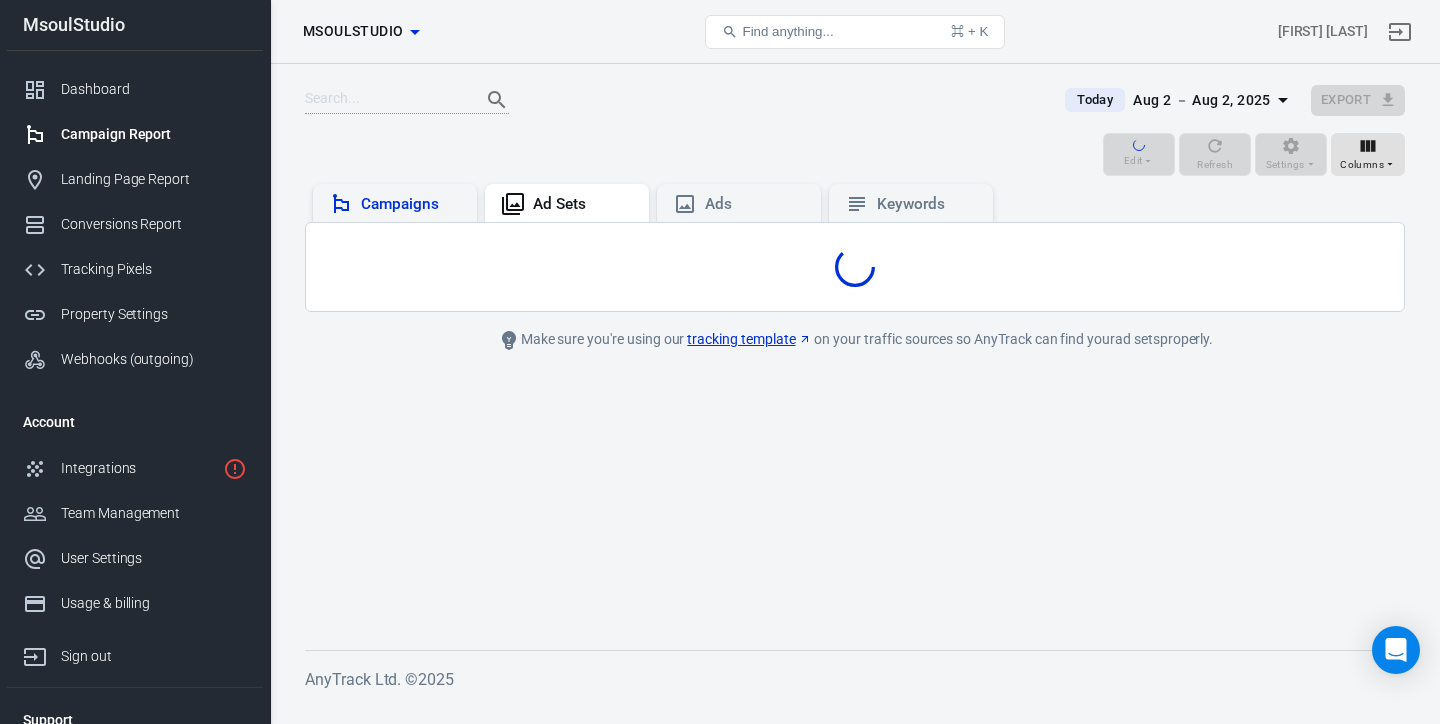 click on "Campaigns" at bounding box center (411, 204) 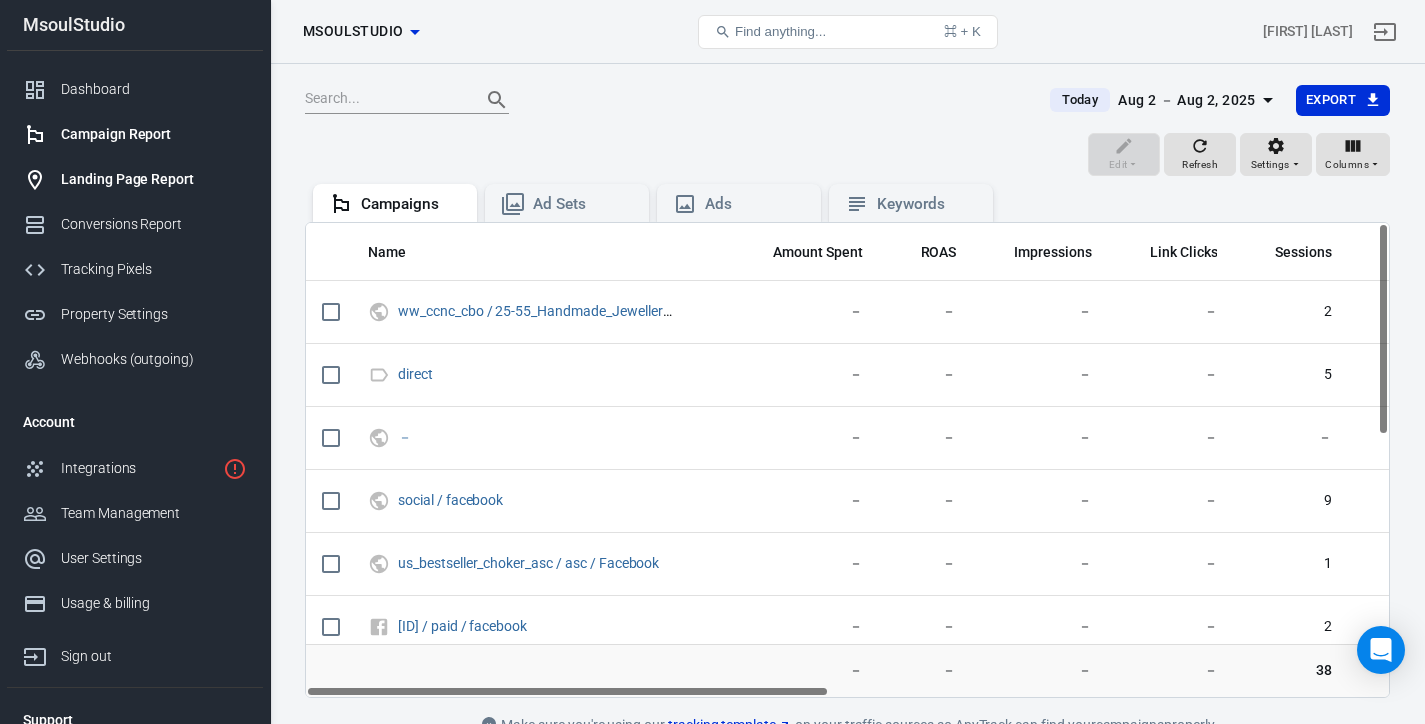 click on "Landing Page Report" at bounding box center (154, 179) 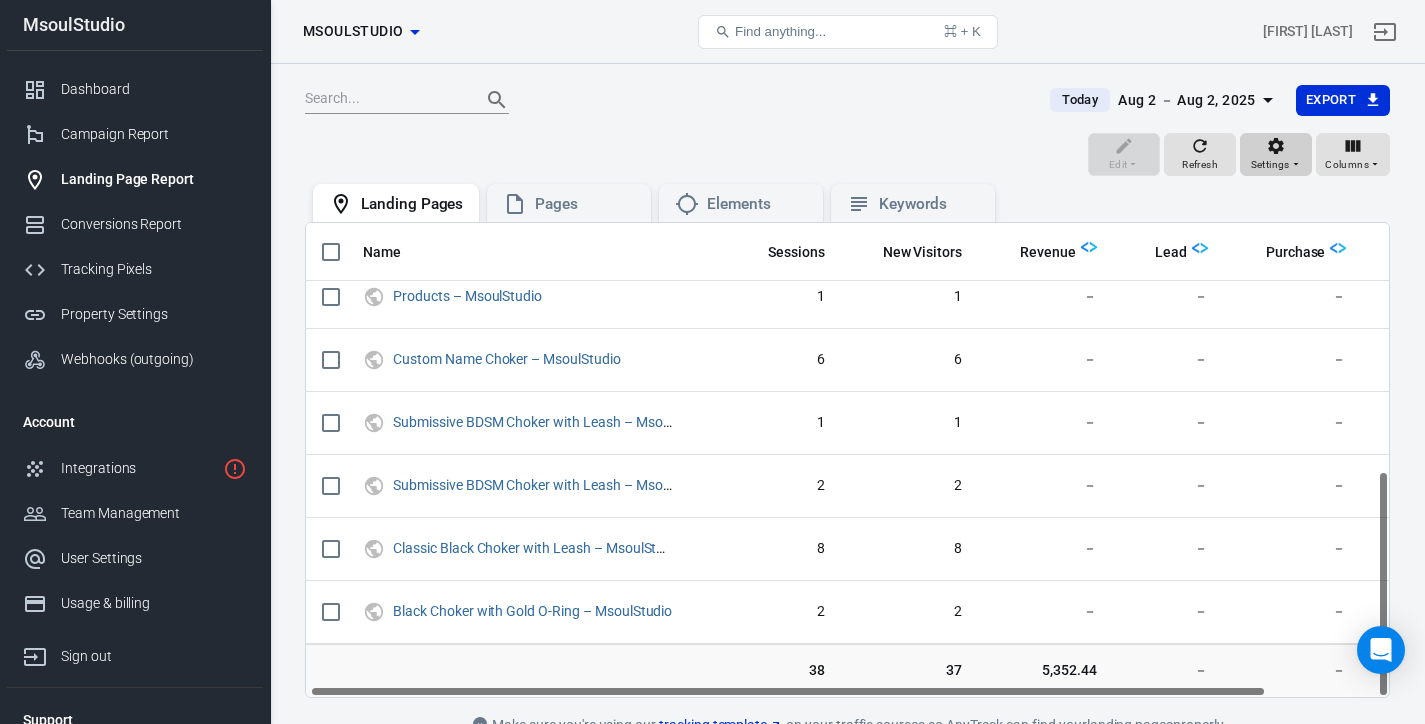 scroll, scrollTop: 519, scrollLeft: 5, axis: both 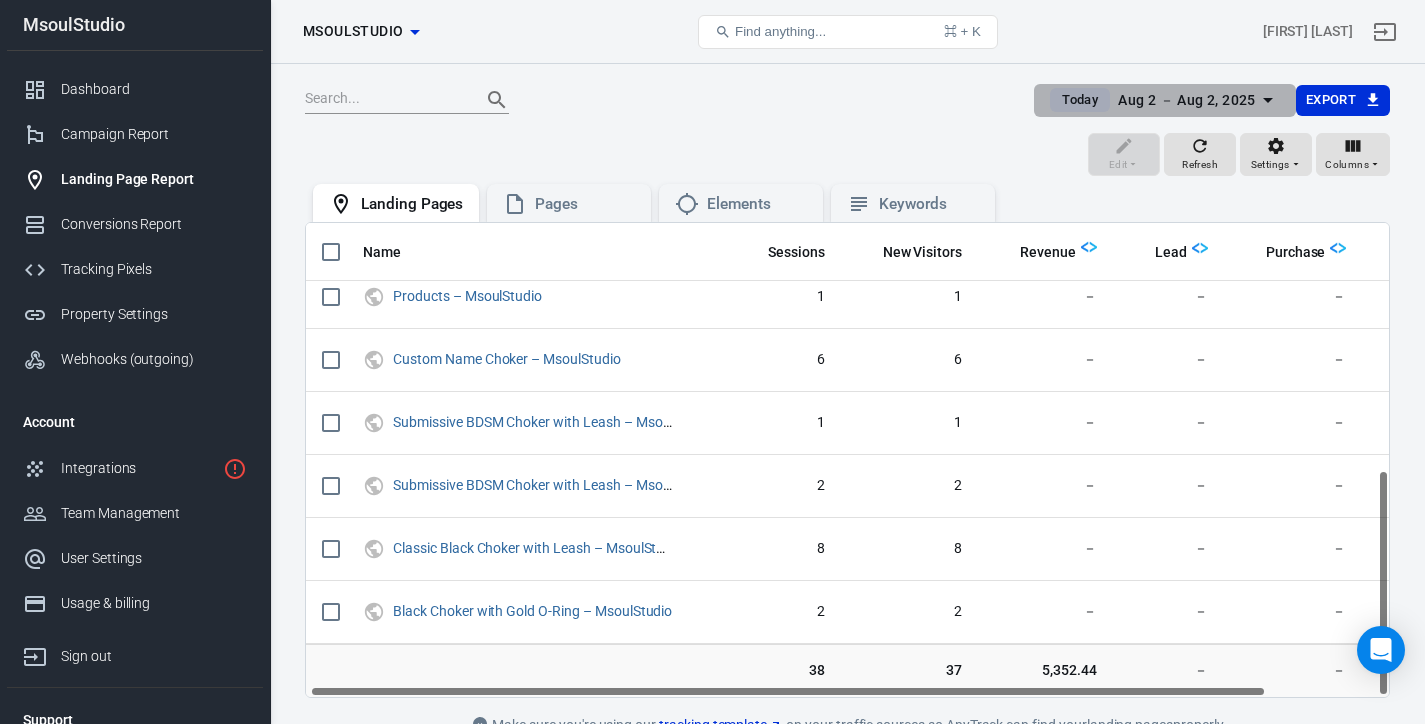 click on "Aug 2 － Aug 2, 2025" at bounding box center [1187, 100] 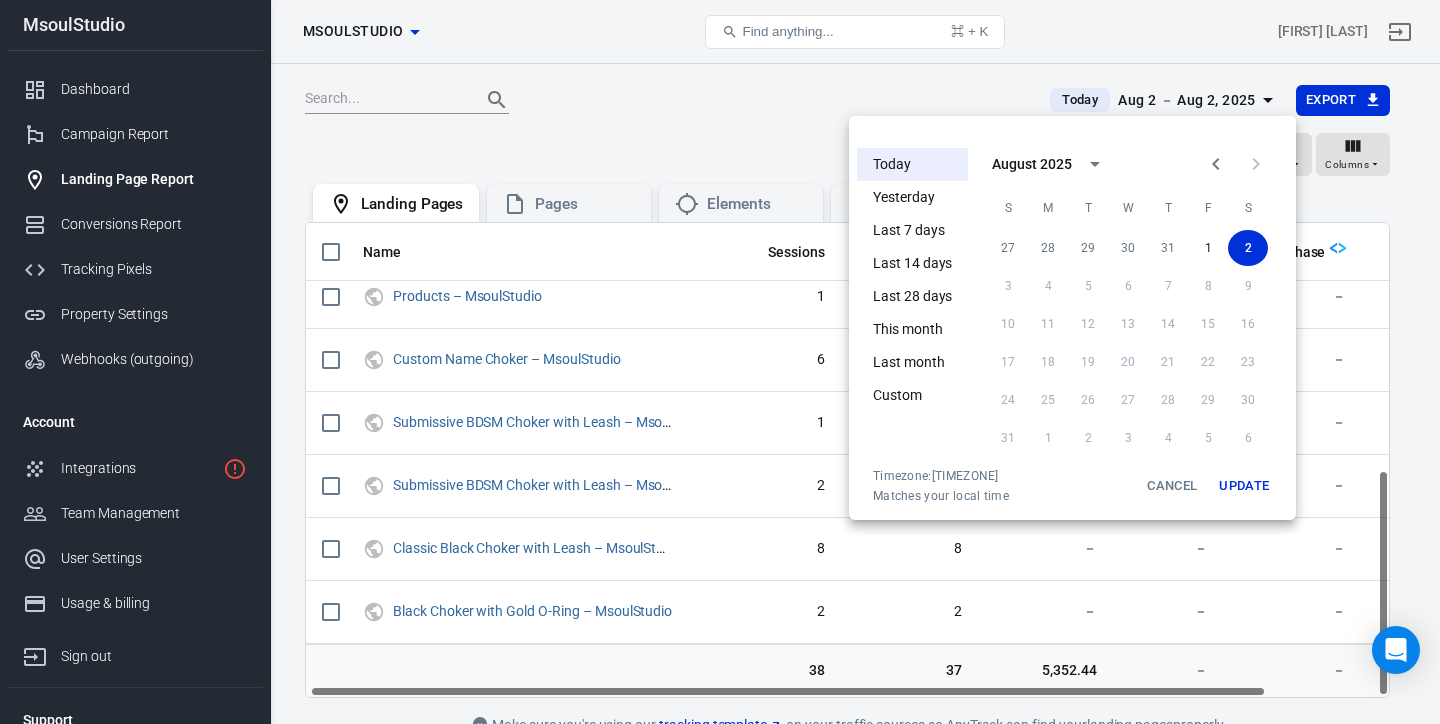 click on "Last 28 days" at bounding box center [912, 296] 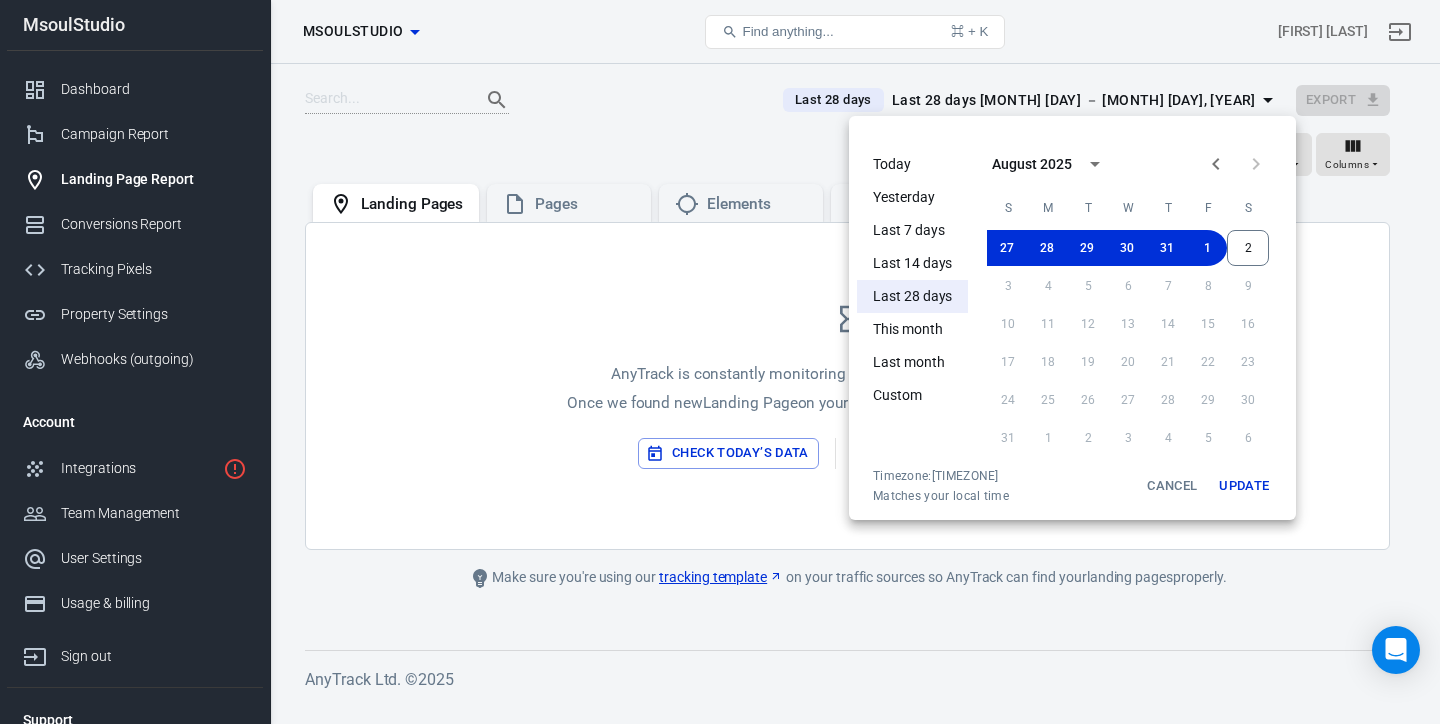 click on "Update" at bounding box center (1244, 486) 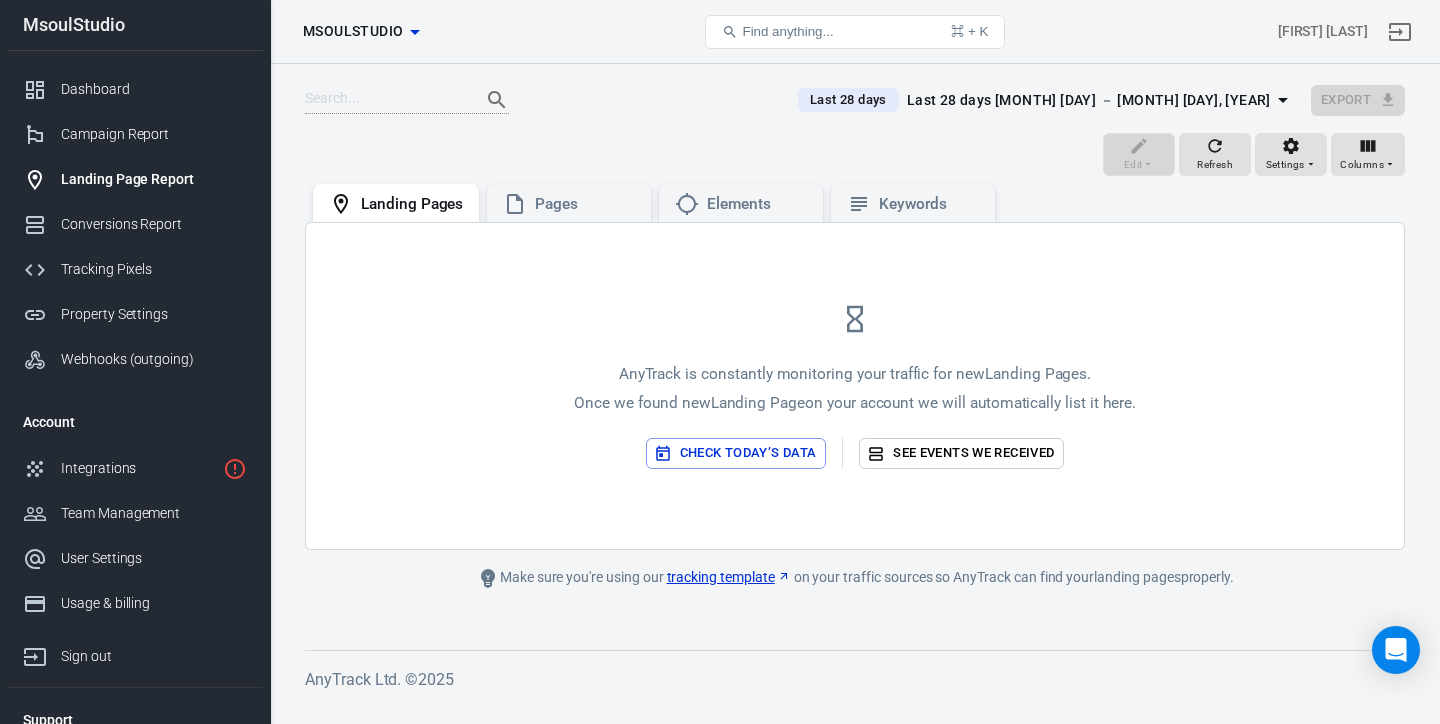 click on "Last 28 days Jul 5 － Aug 1, 2025   Export Edit Refresh Settings Columns Landing Pages Pages Elements Keywords AnyTrack is constantly monitoring your traffic for new  Landing Pages . Once we found new  Landing Page  on your account we will automatically list it here. Check today’s data See events we received  Make sure you're using our   tracking template   on your traffic sources so AnyTrack can find your  landing pages  properly. AnyTrack Ltd. ©  2025" at bounding box center (855, 384) 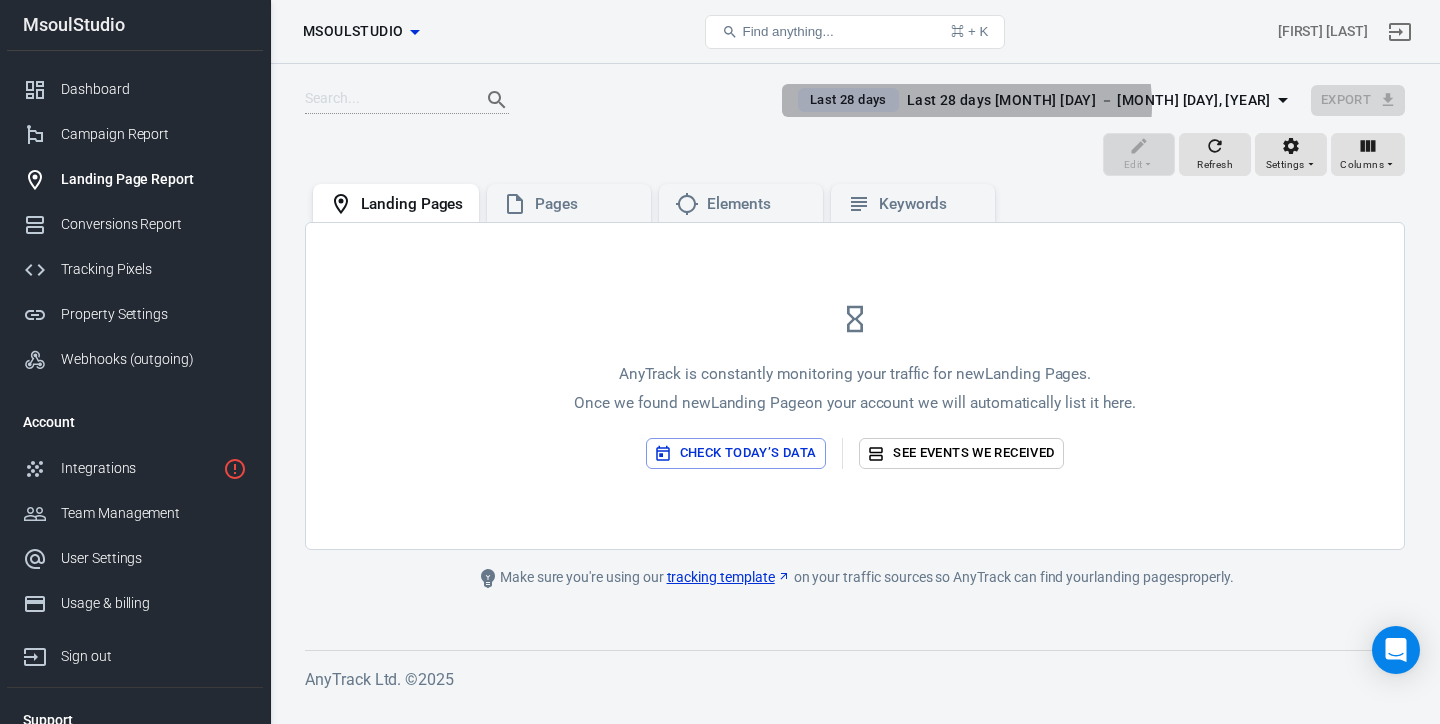 click on "Jul 5 － Aug 1, 2025" at bounding box center (1089, 100) 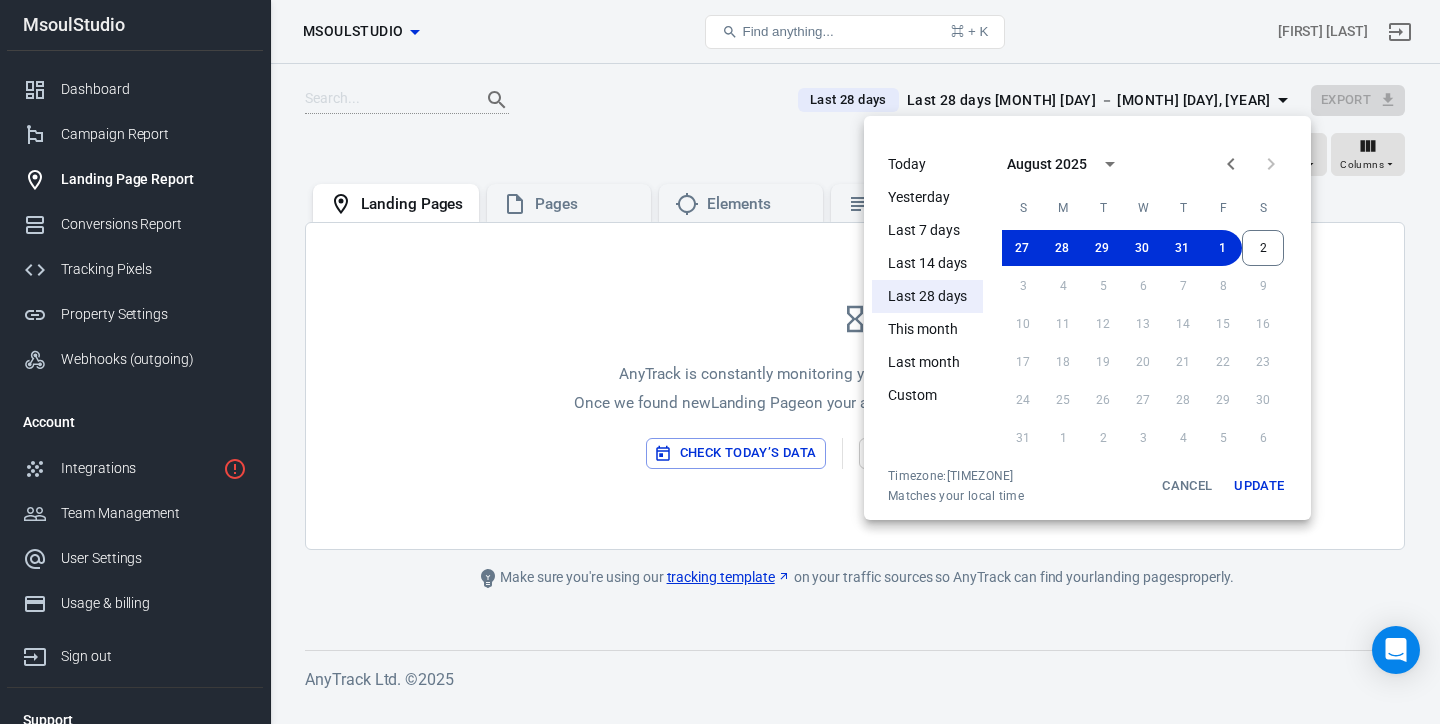 click on "Today" at bounding box center (927, 164) 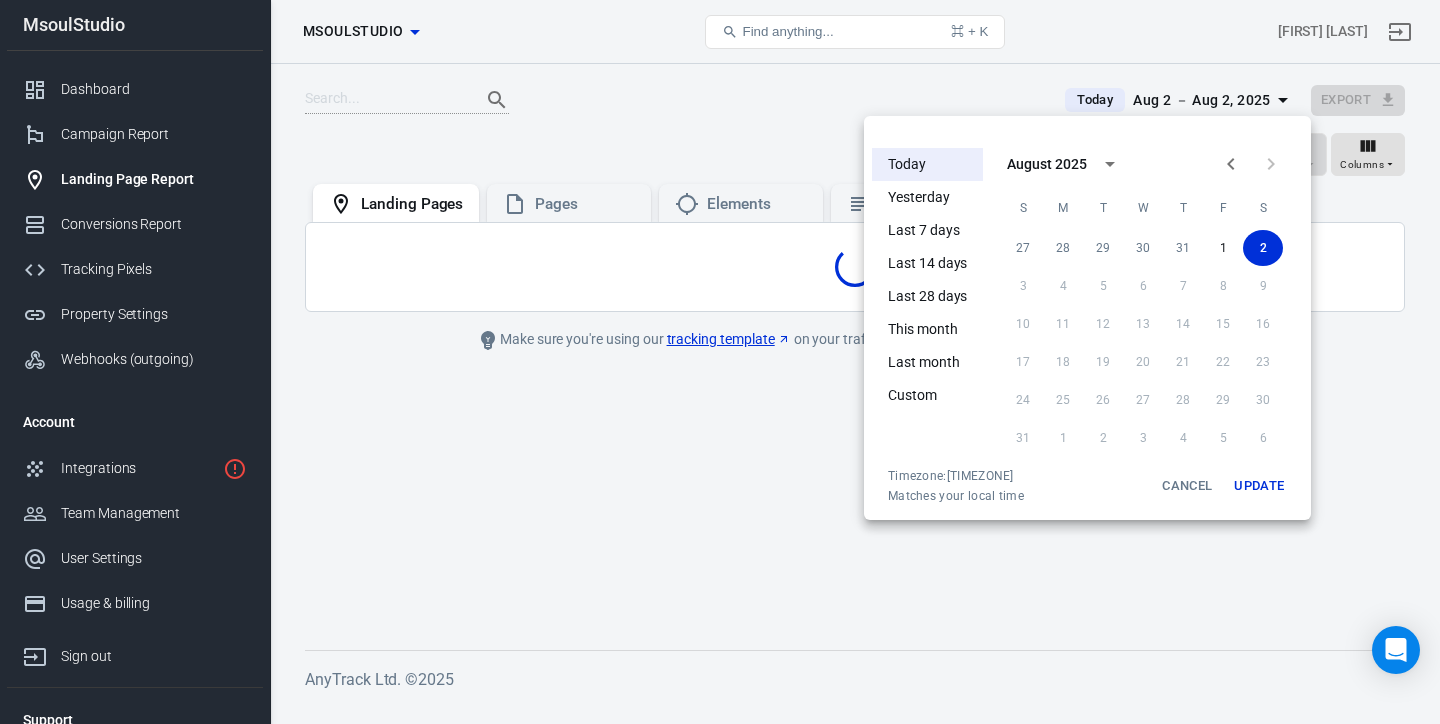 click on "Update" at bounding box center (1259, 486) 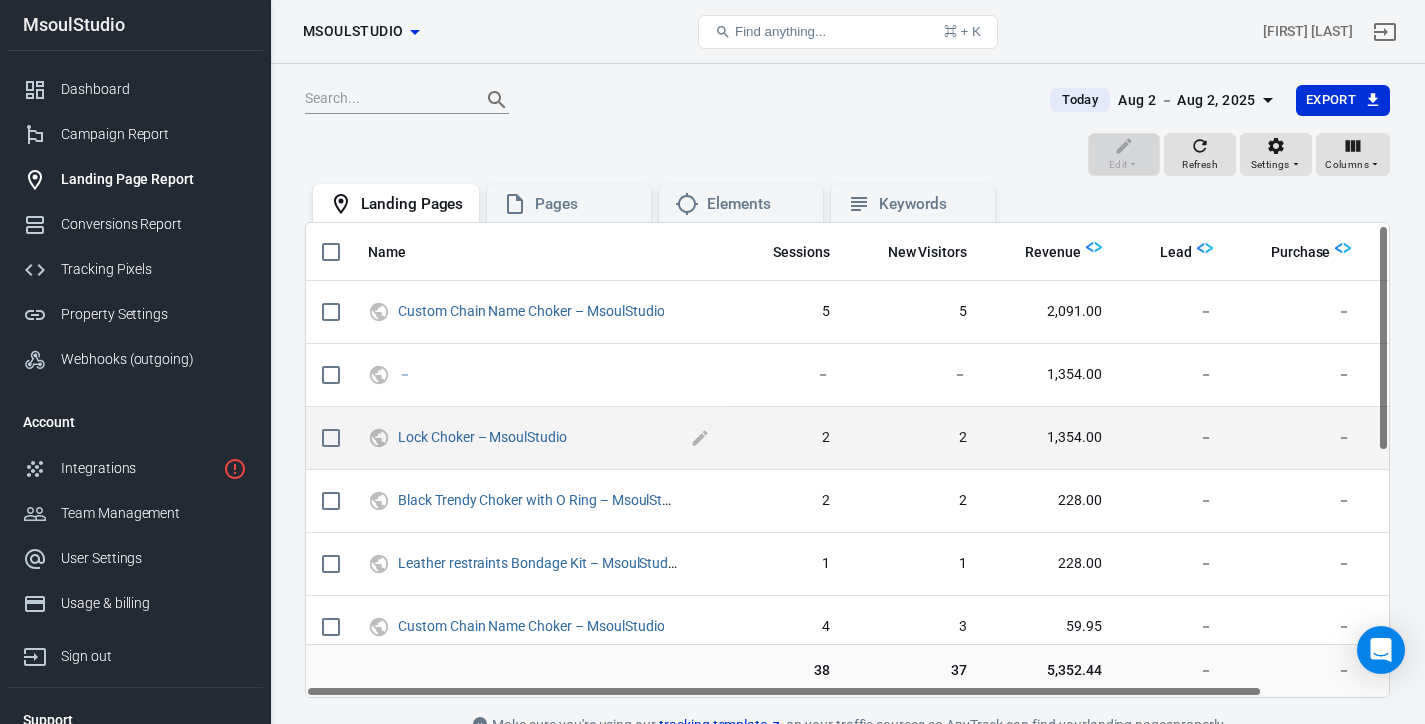scroll, scrollTop: 30, scrollLeft: 0, axis: vertical 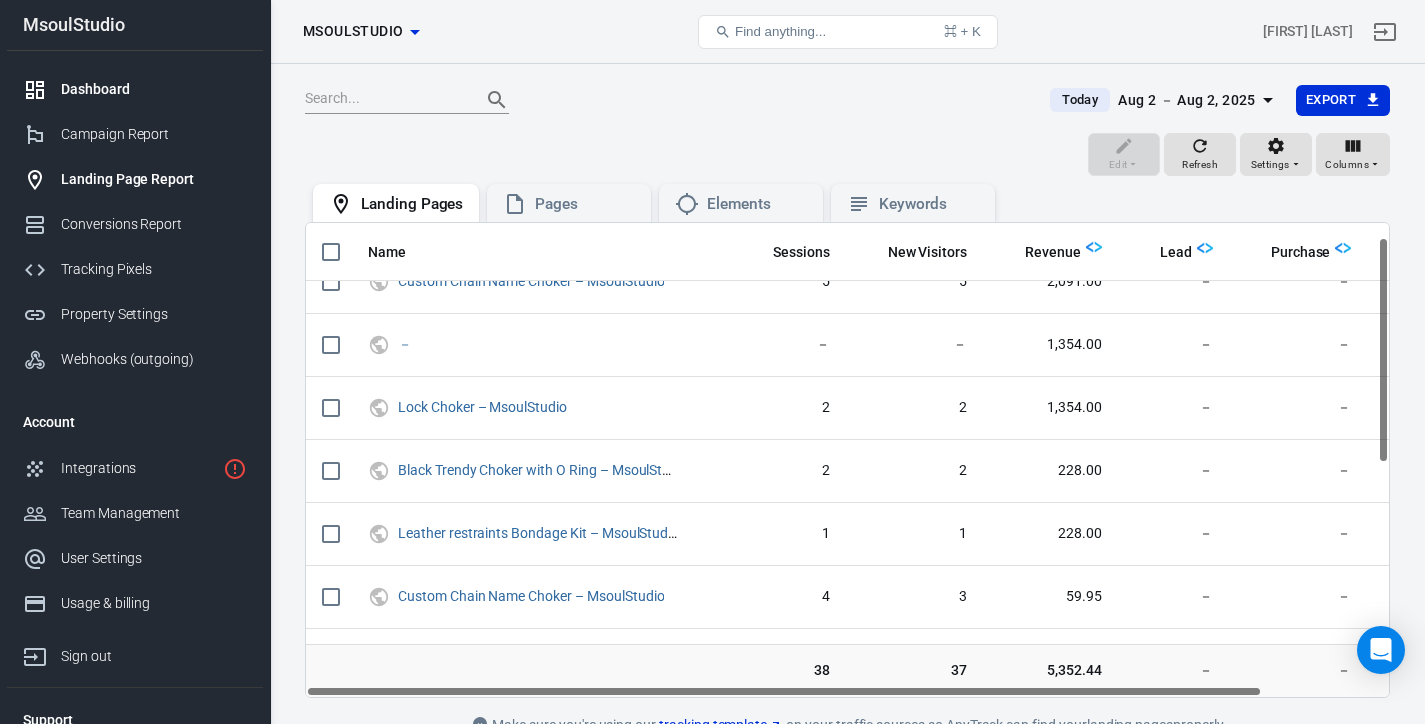 click on "Dashboard" at bounding box center (154, 89) 